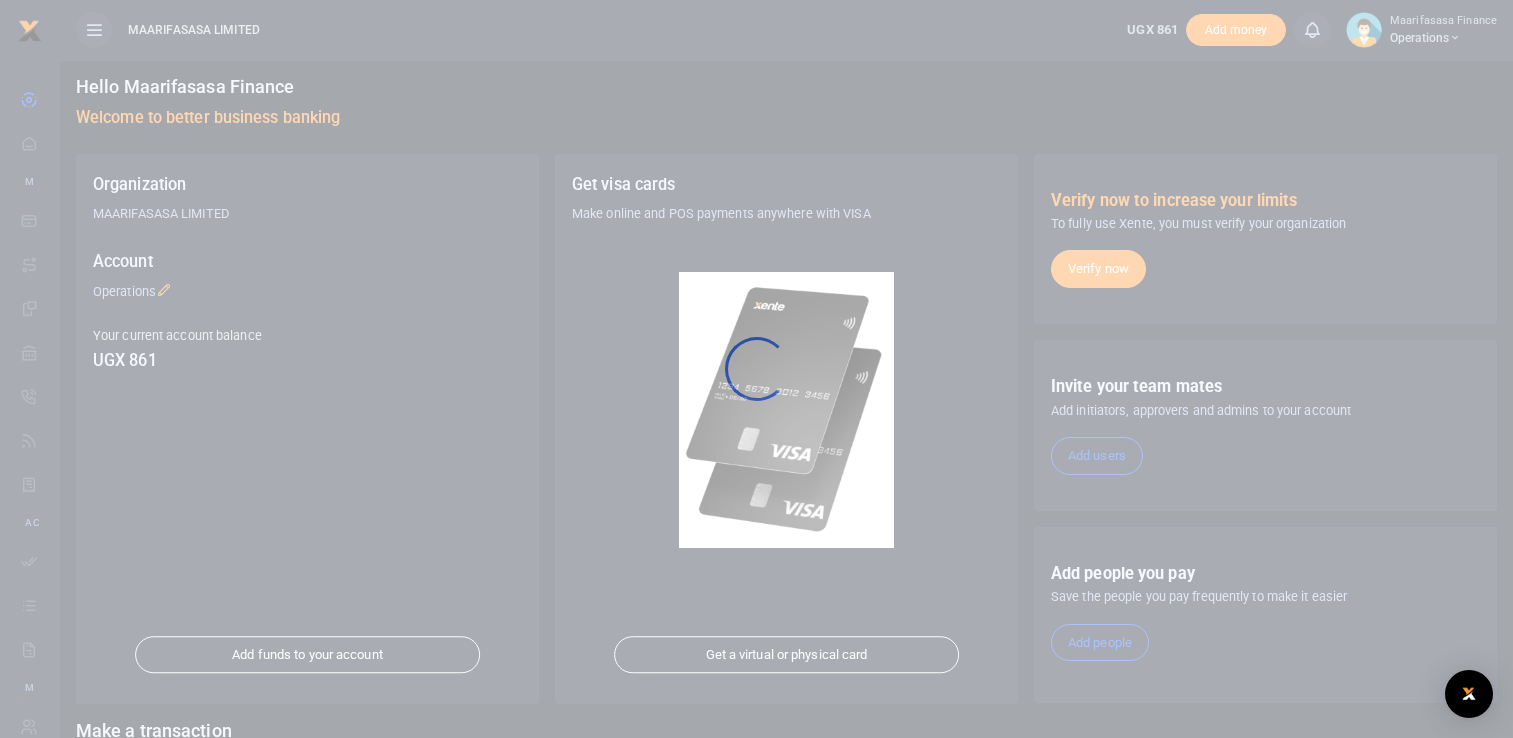 scroll, scrollTop: 0, scrollLeft: 0, axis: both 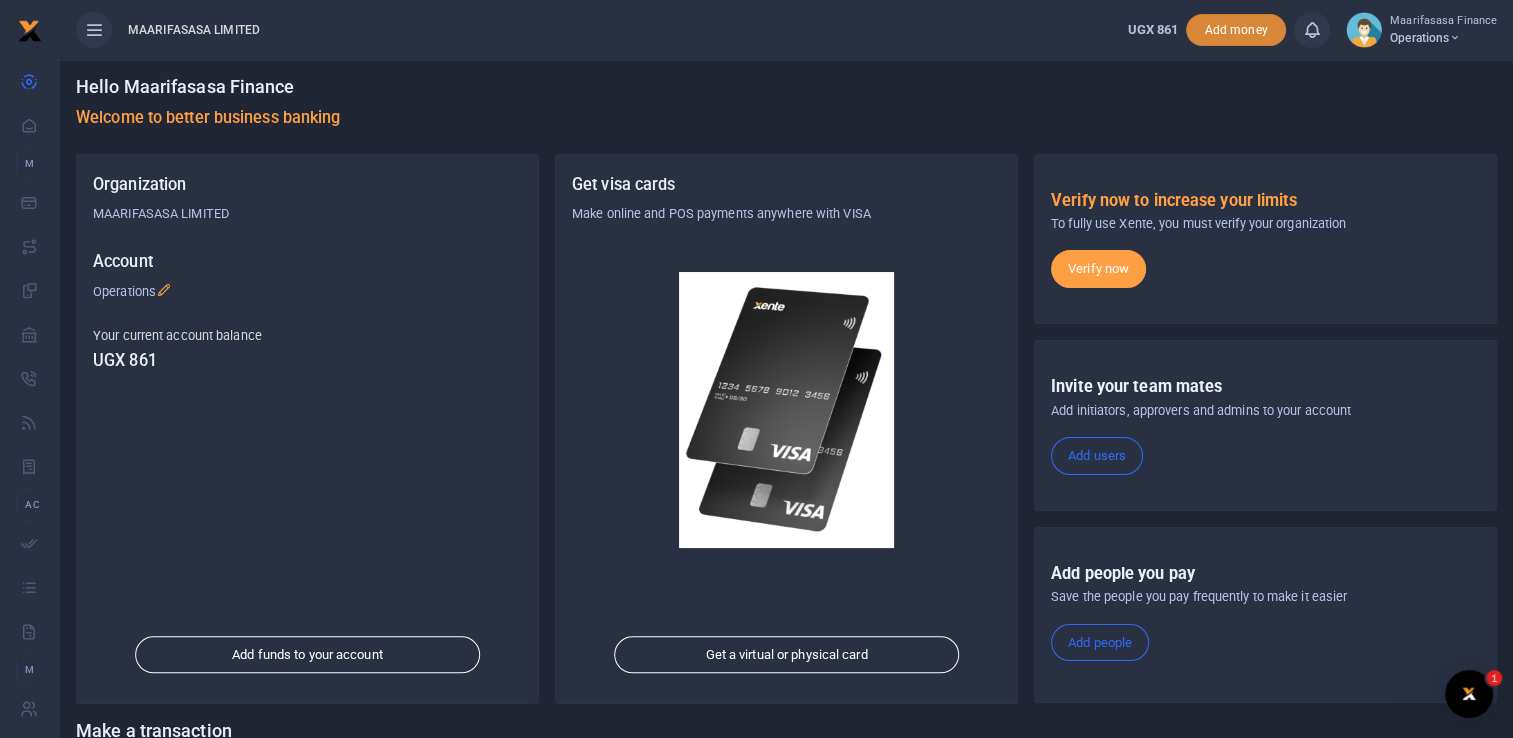 click on "Add money" at bounding box center [1236, 30] 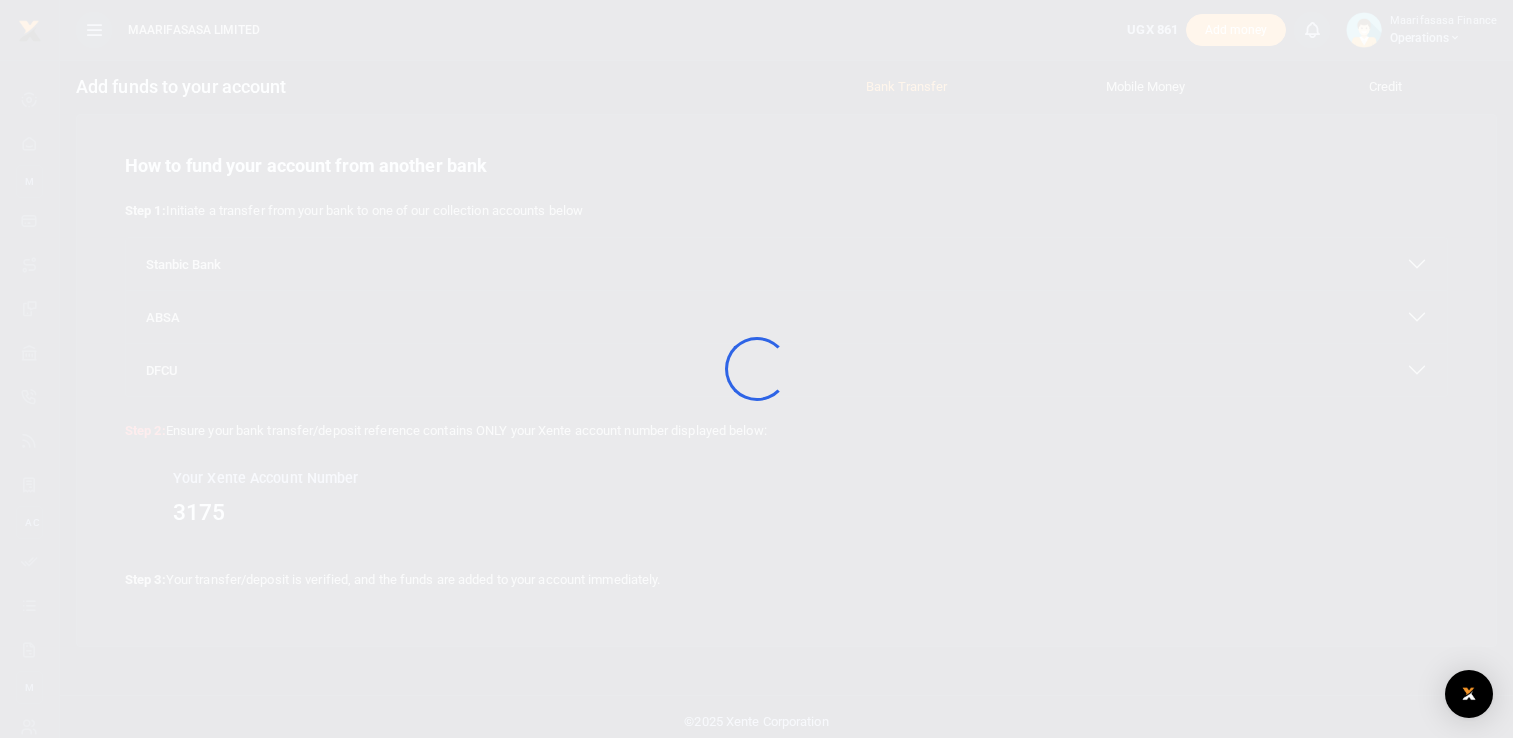 scroll, scrollTop: 0, scrollLeft: 0, axis: both 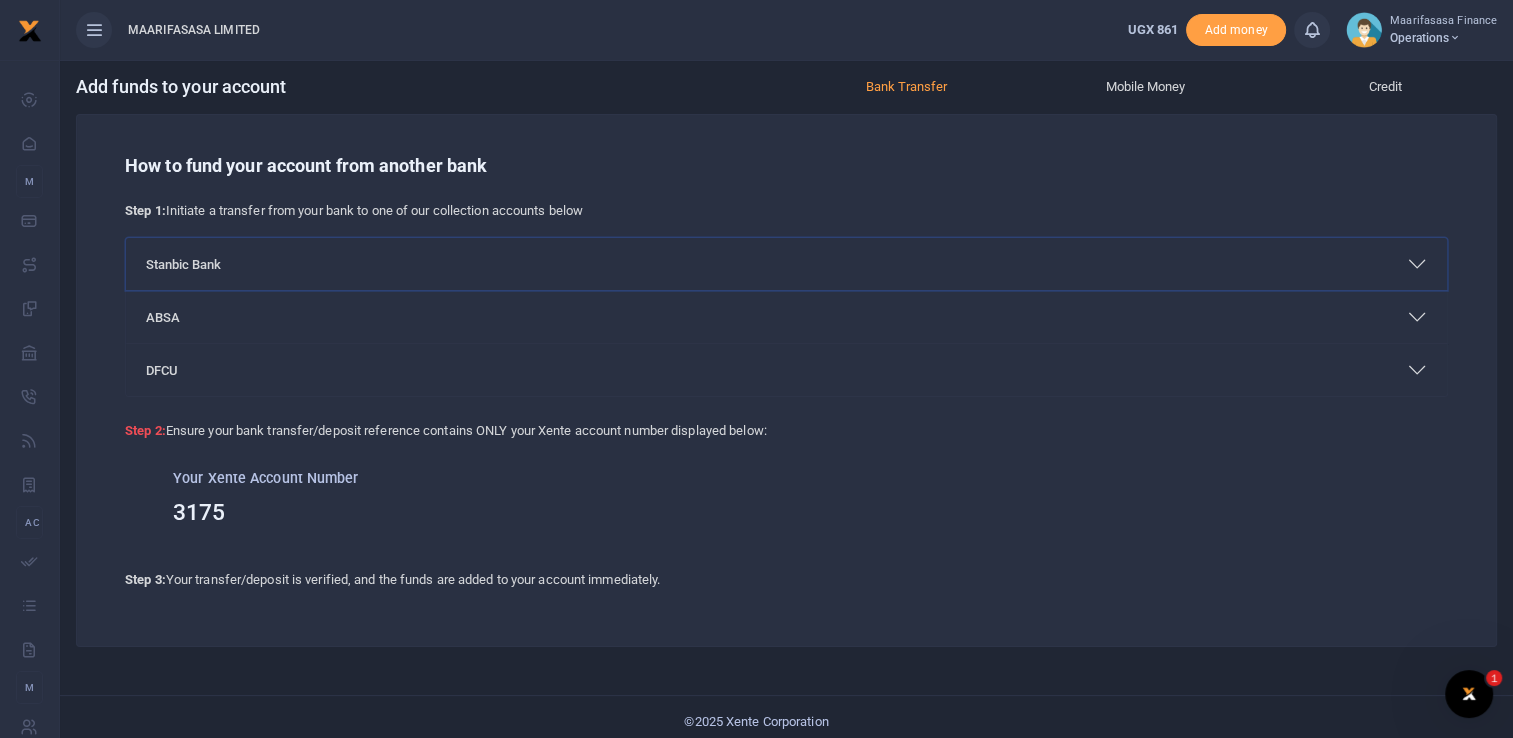 click on "Stanbic Bank" at bounding box center [786, 264] 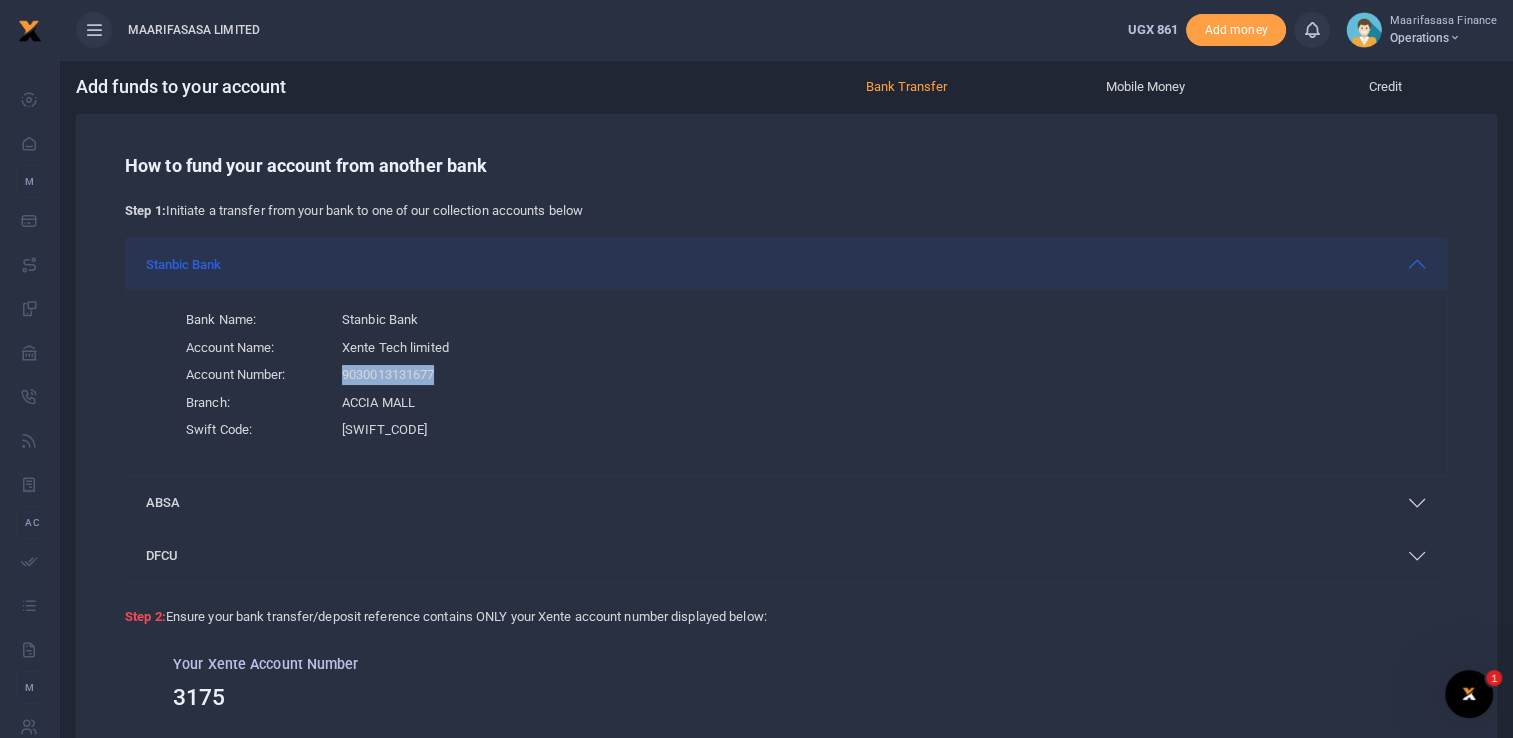 drag, startPoint x: 443, startPoint y: 378, endPoint x: 338, endPoint y: 376, distance: 105.01904 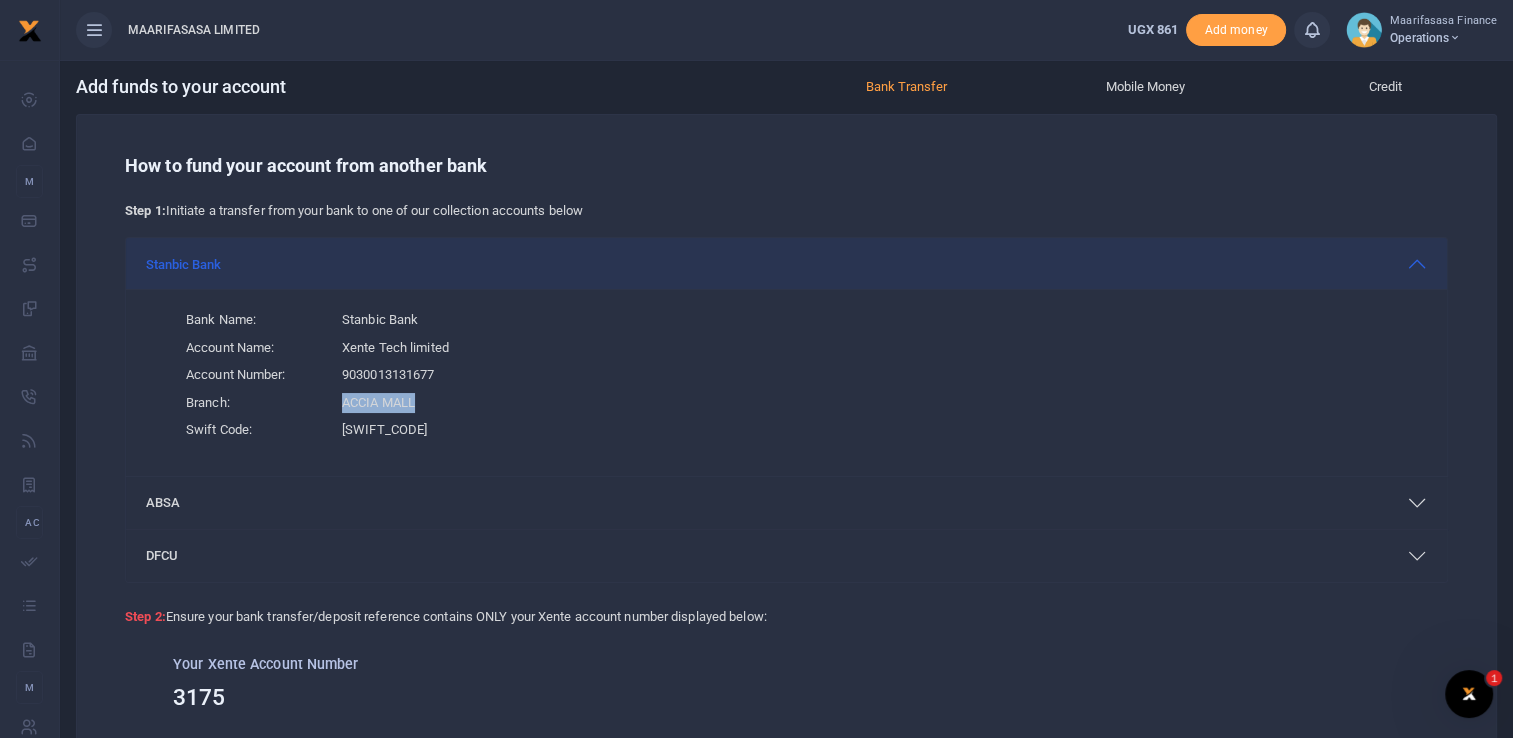 drag, startPoint x: 414, startPoint y: 403, endPoint x: 330, endPoint y: 403, distance: 84 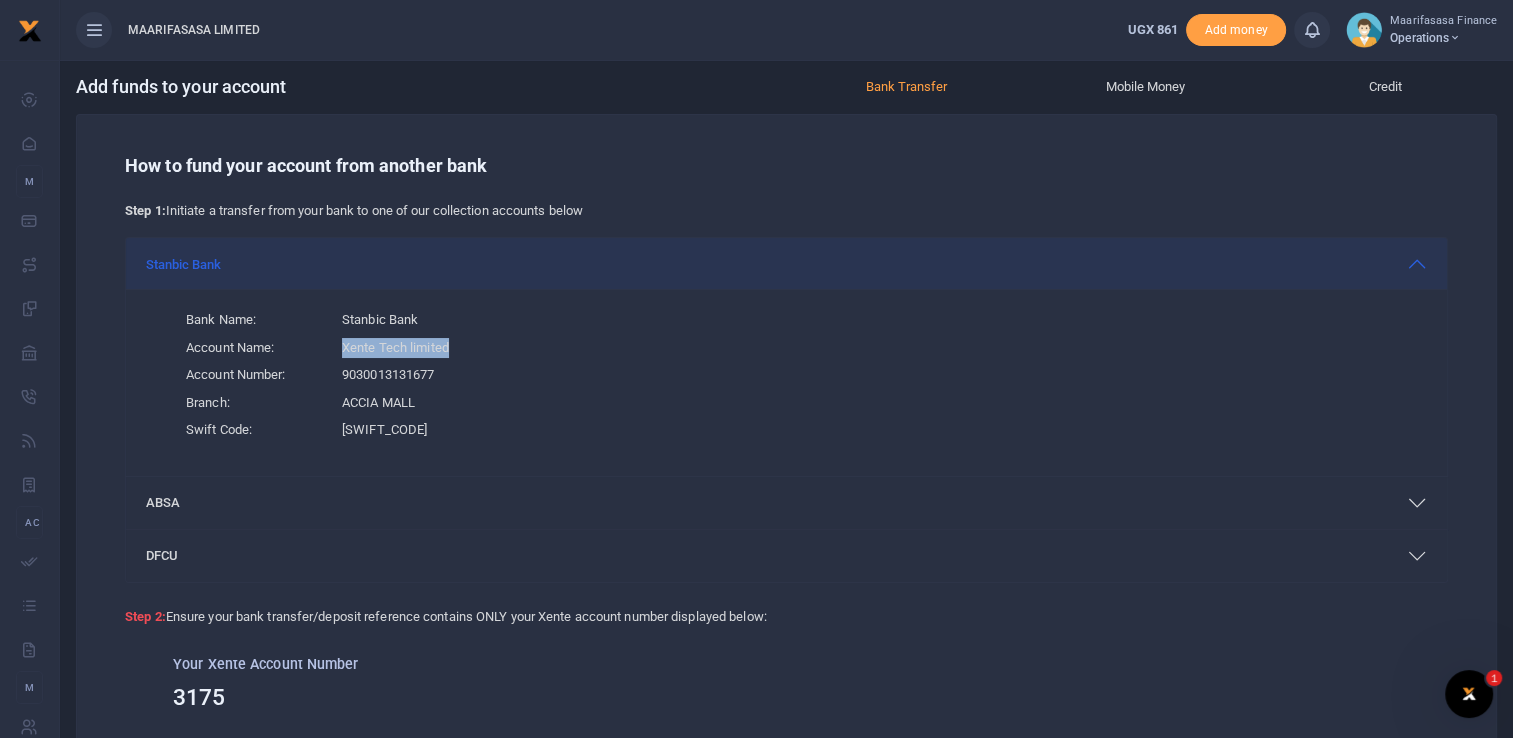 drag, startPoint x: 466, startPoint y: 348, endPoint x: 316, endPoint y: 344, distance: 150.05333 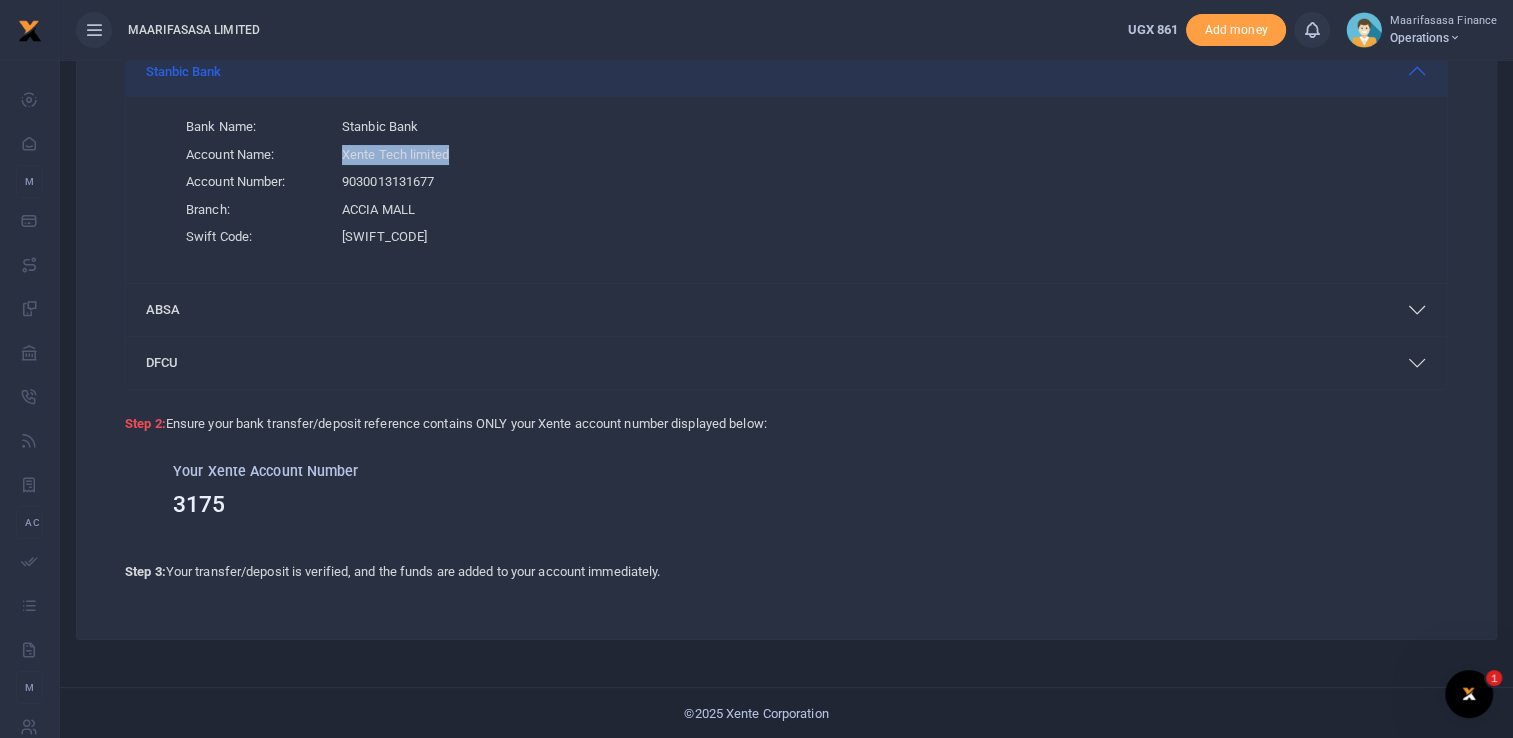 scroll, scrollTop: 0, scrollLeft: 0, axis: both 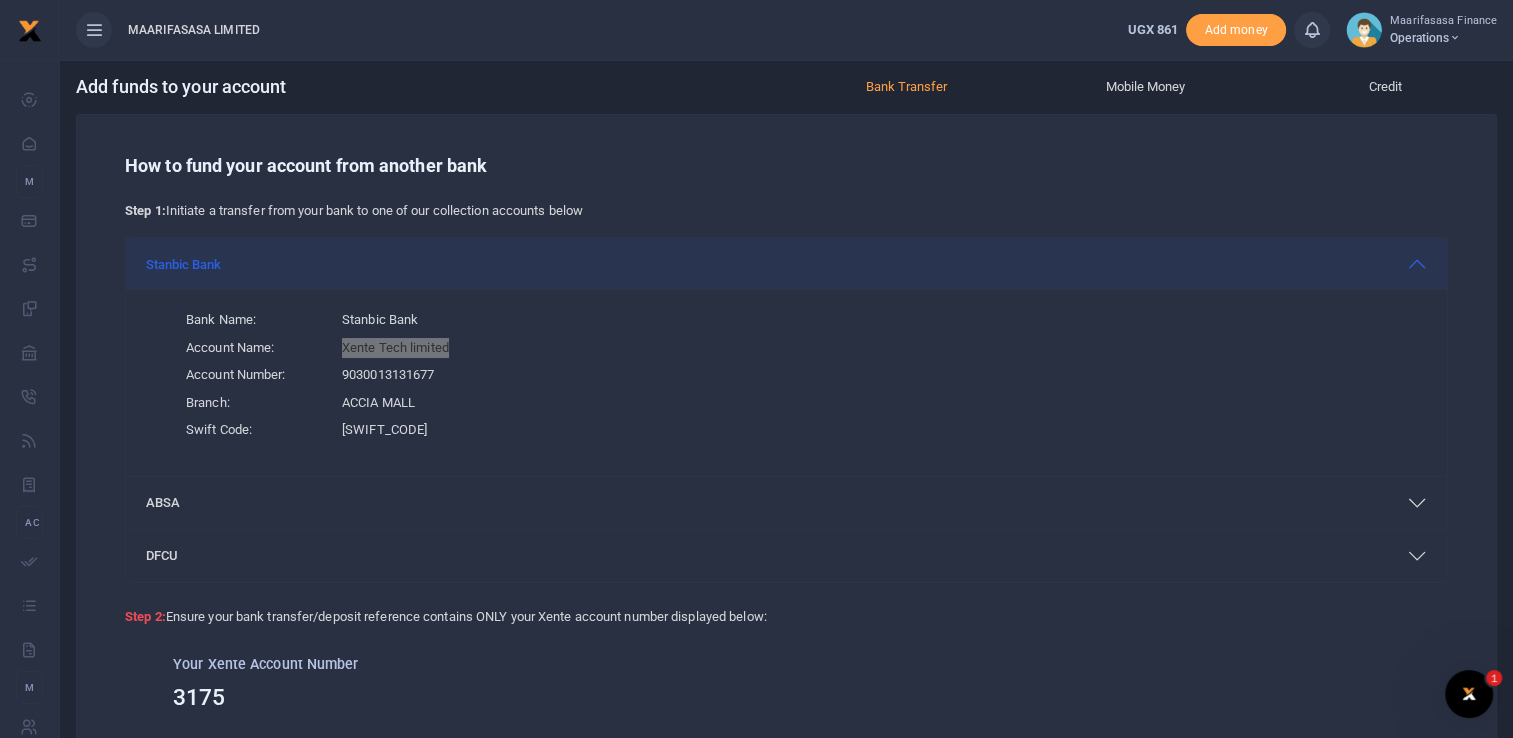click 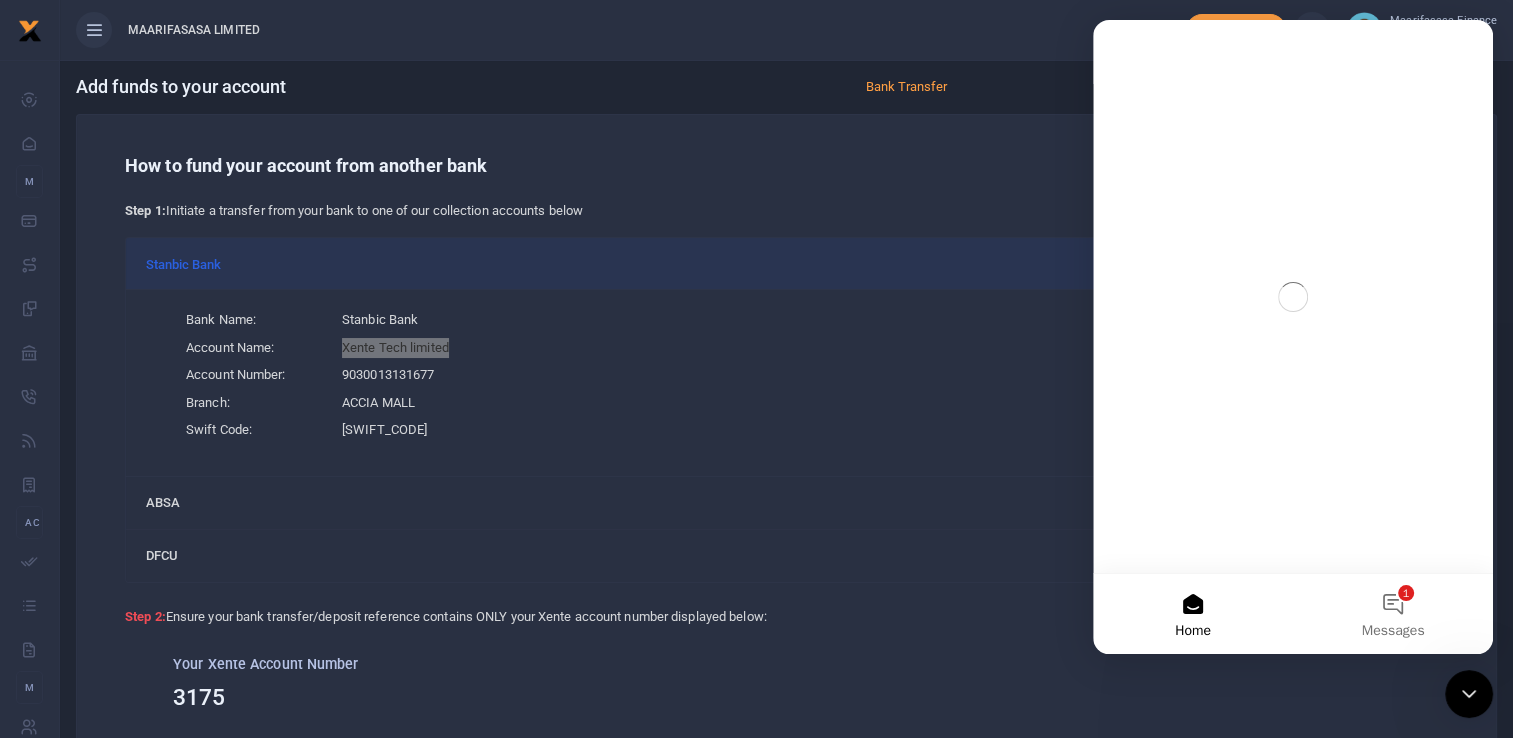 scroll, scrollTop: 0, scrollLeft: 0, axis: both 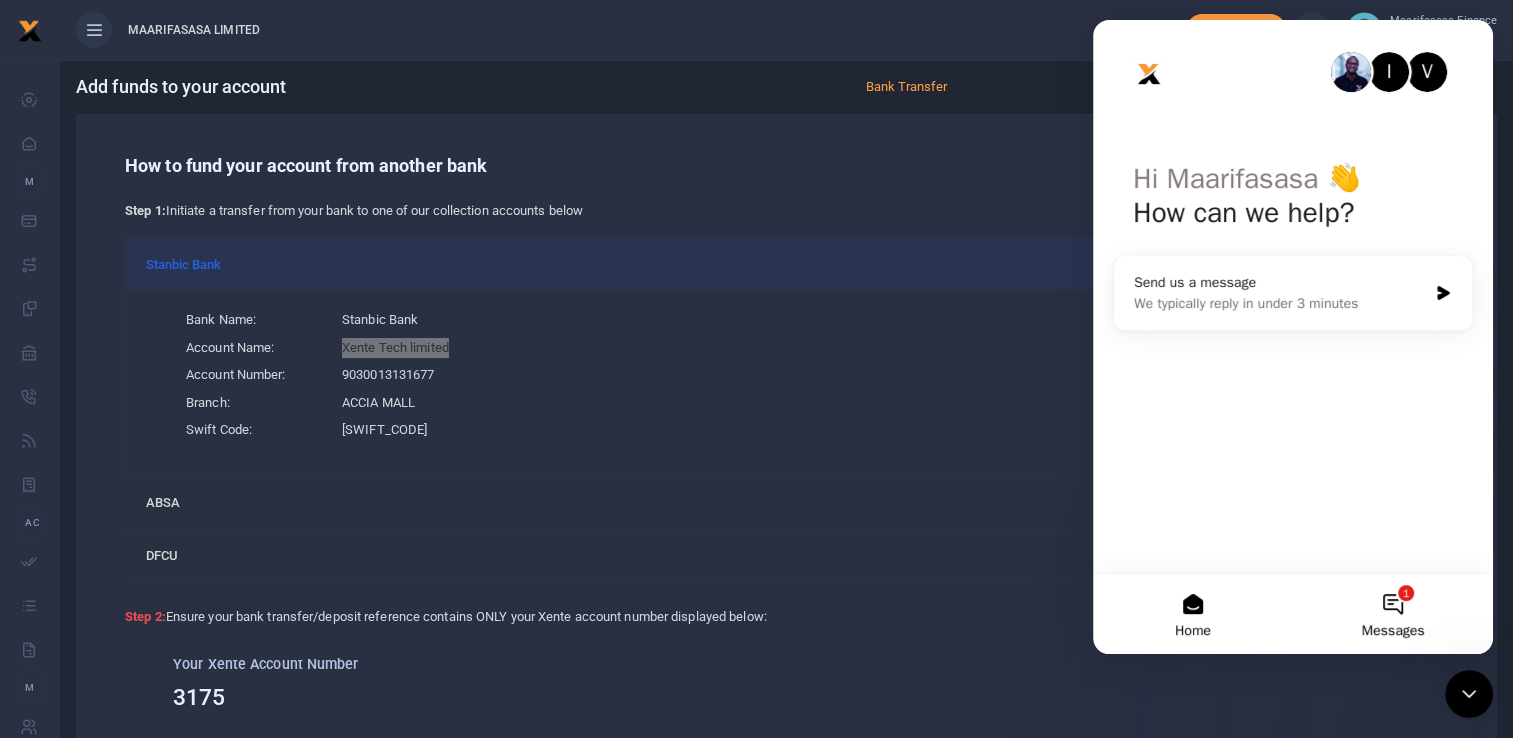 click on "1 Messages" at bounding box center (1393, 614) 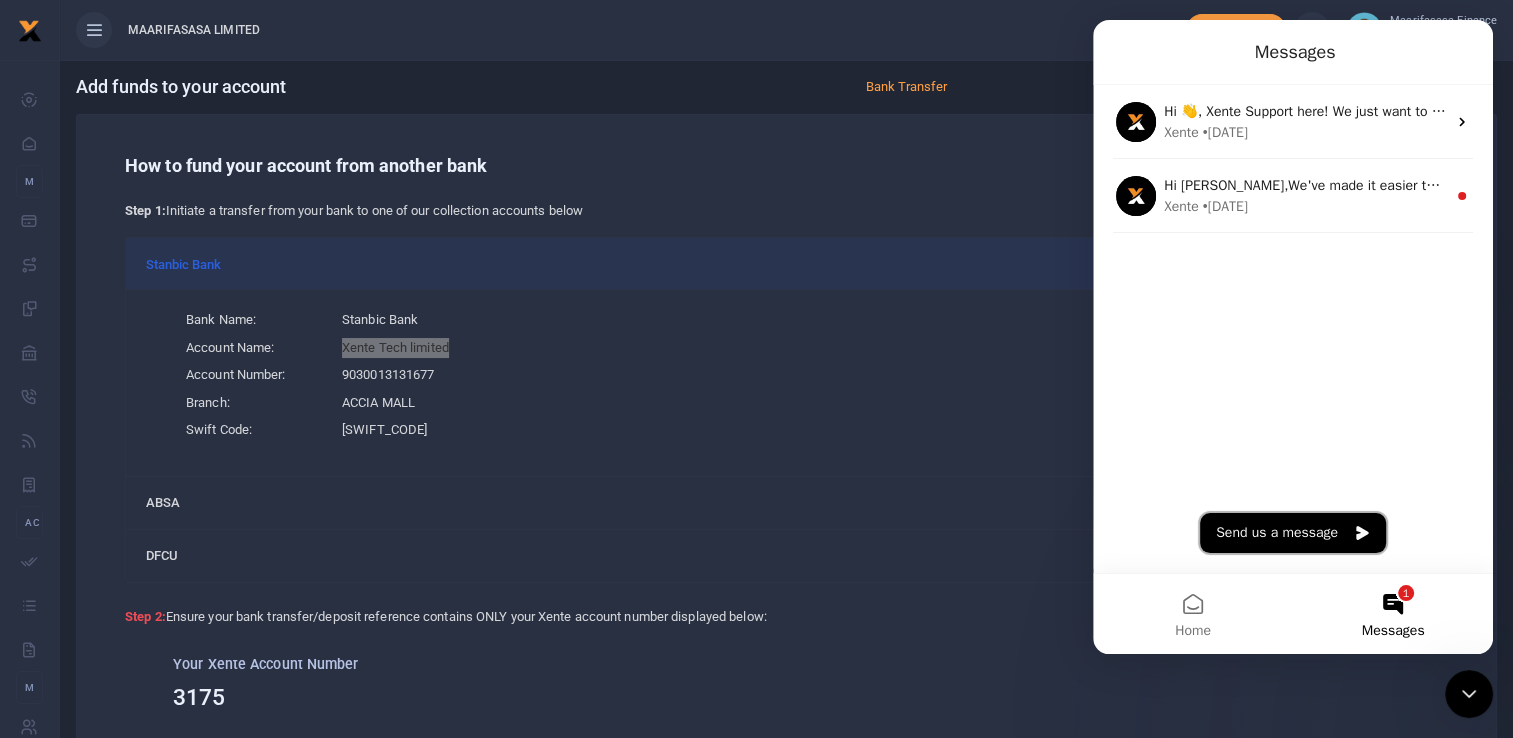click on "Send us a message" at bounding box center [1293, 533] 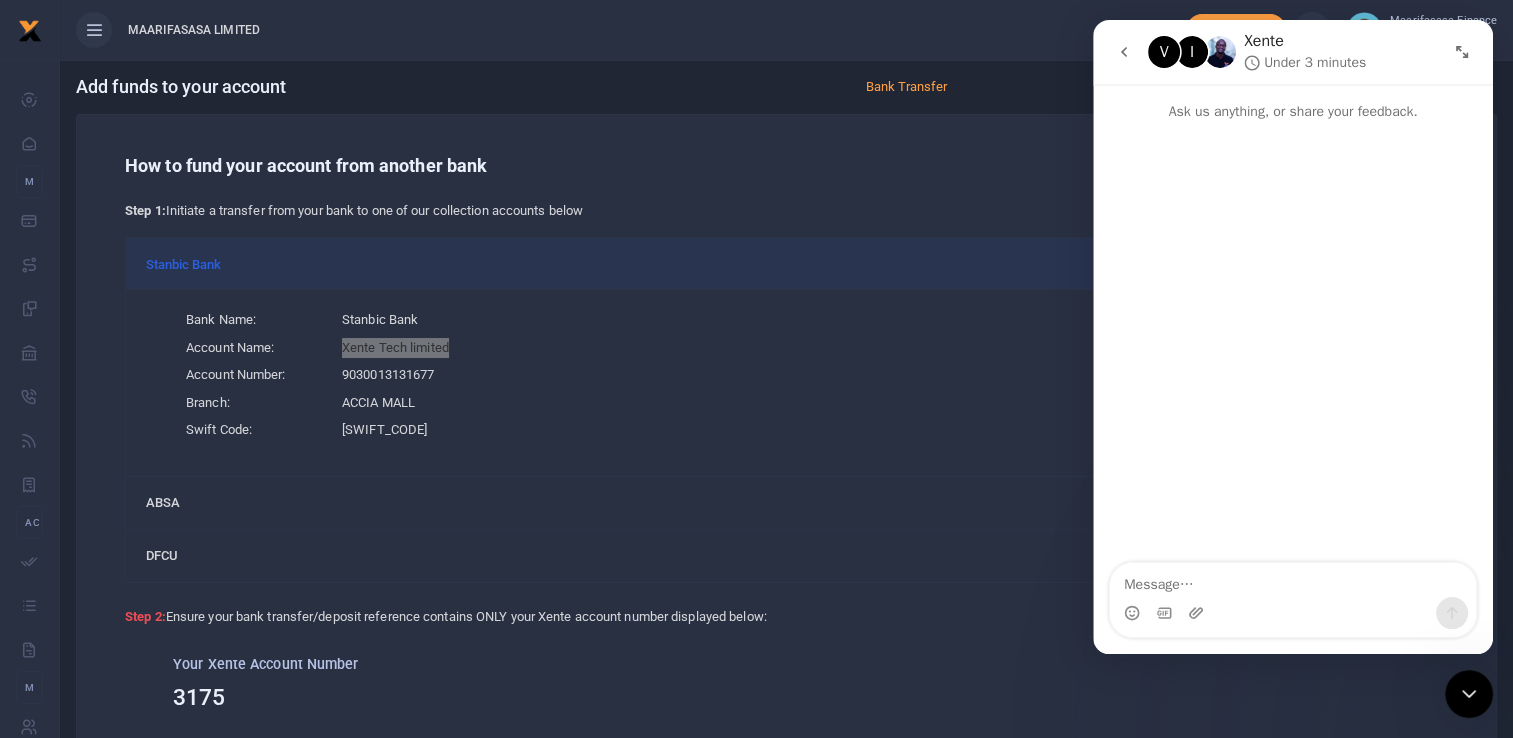 click at bounding box center (1198, 613) 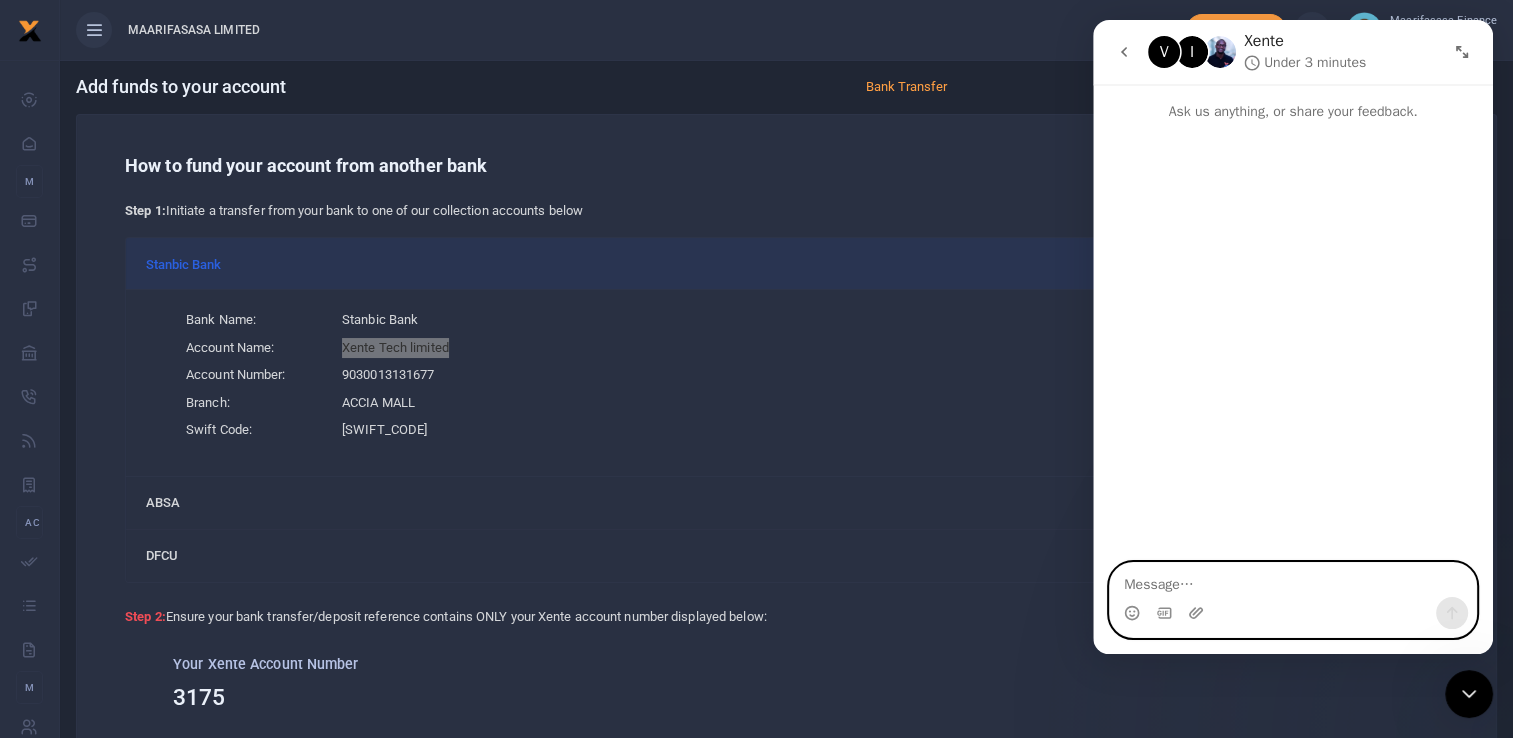 click at bounding box center [1293, 580] 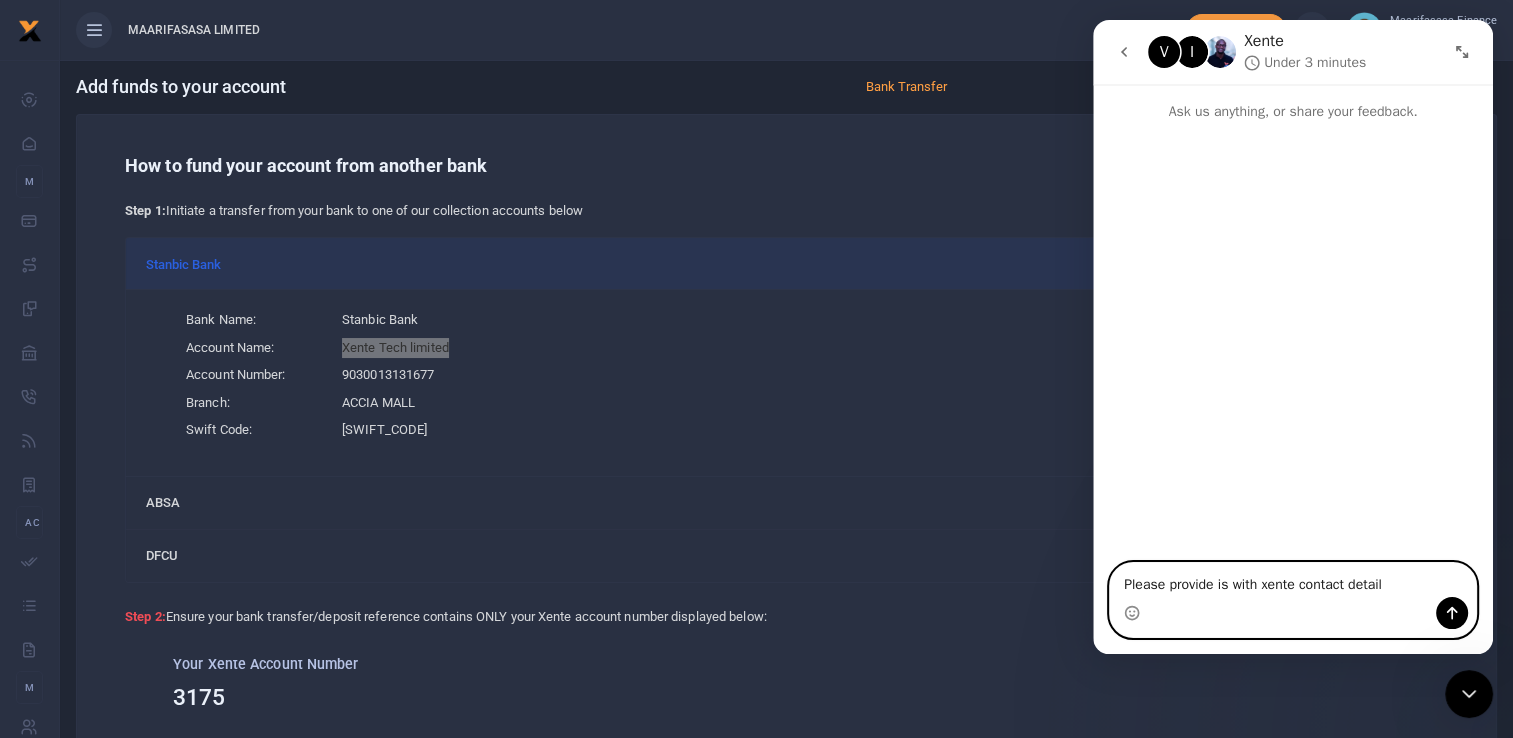 type on "Please provide is with xente contact details" 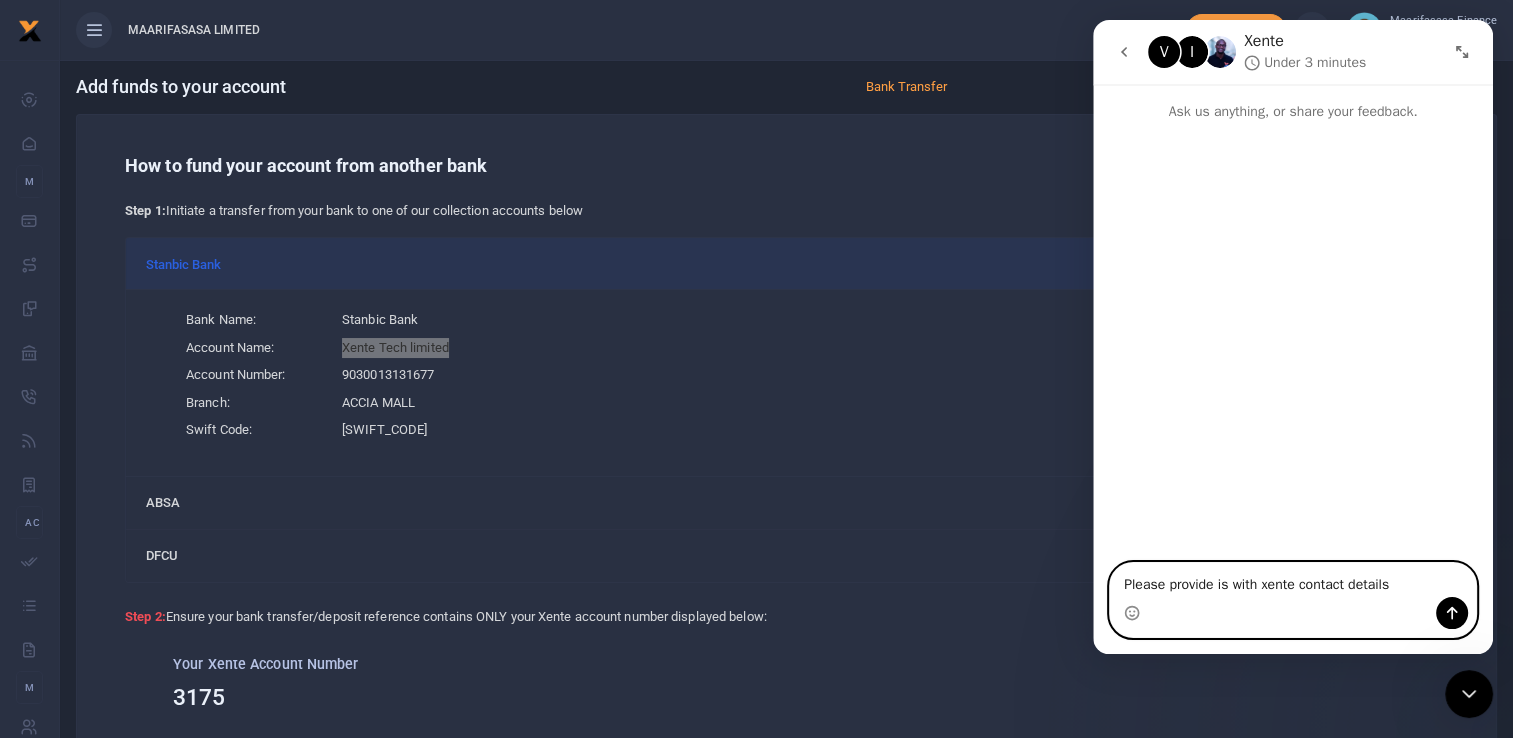 type 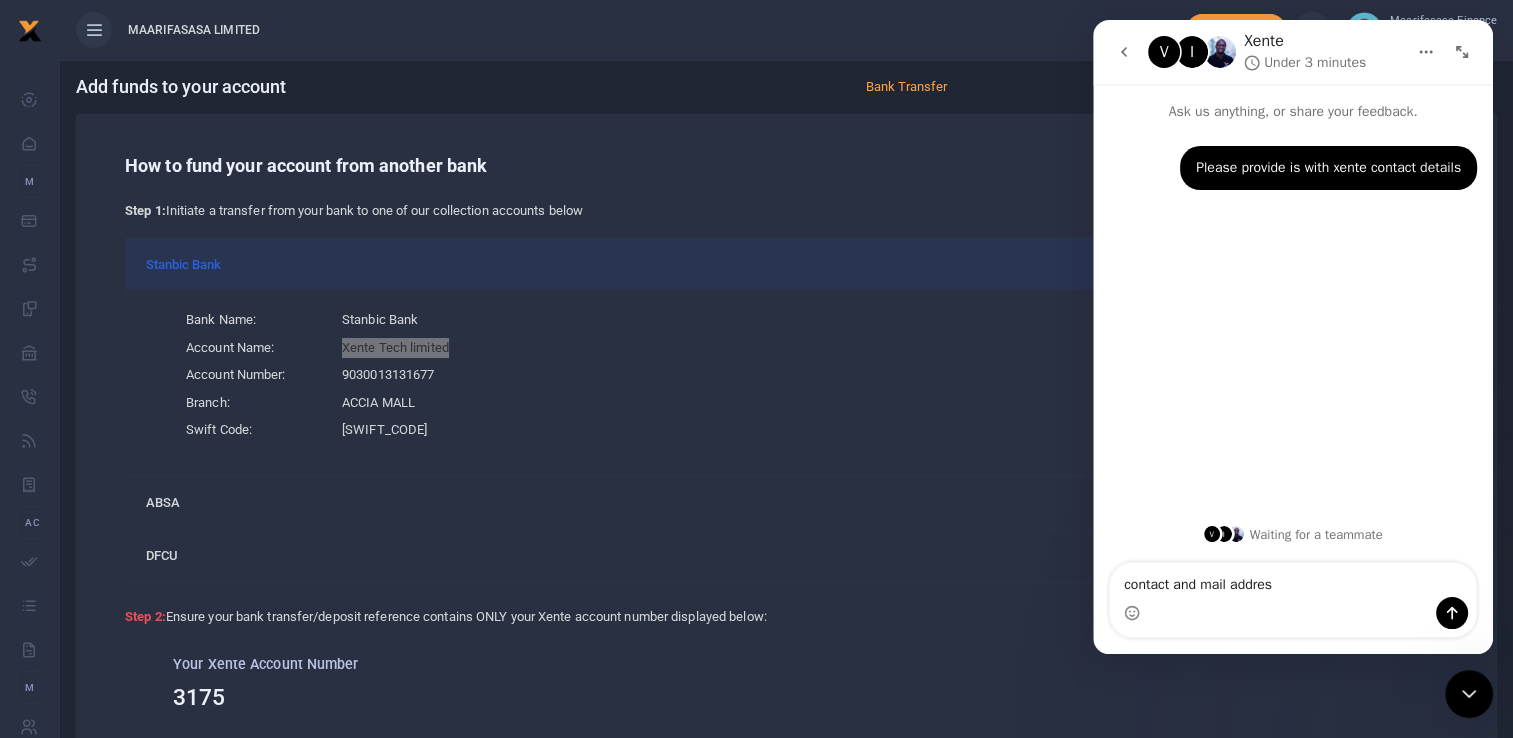type on "contact and mail address" 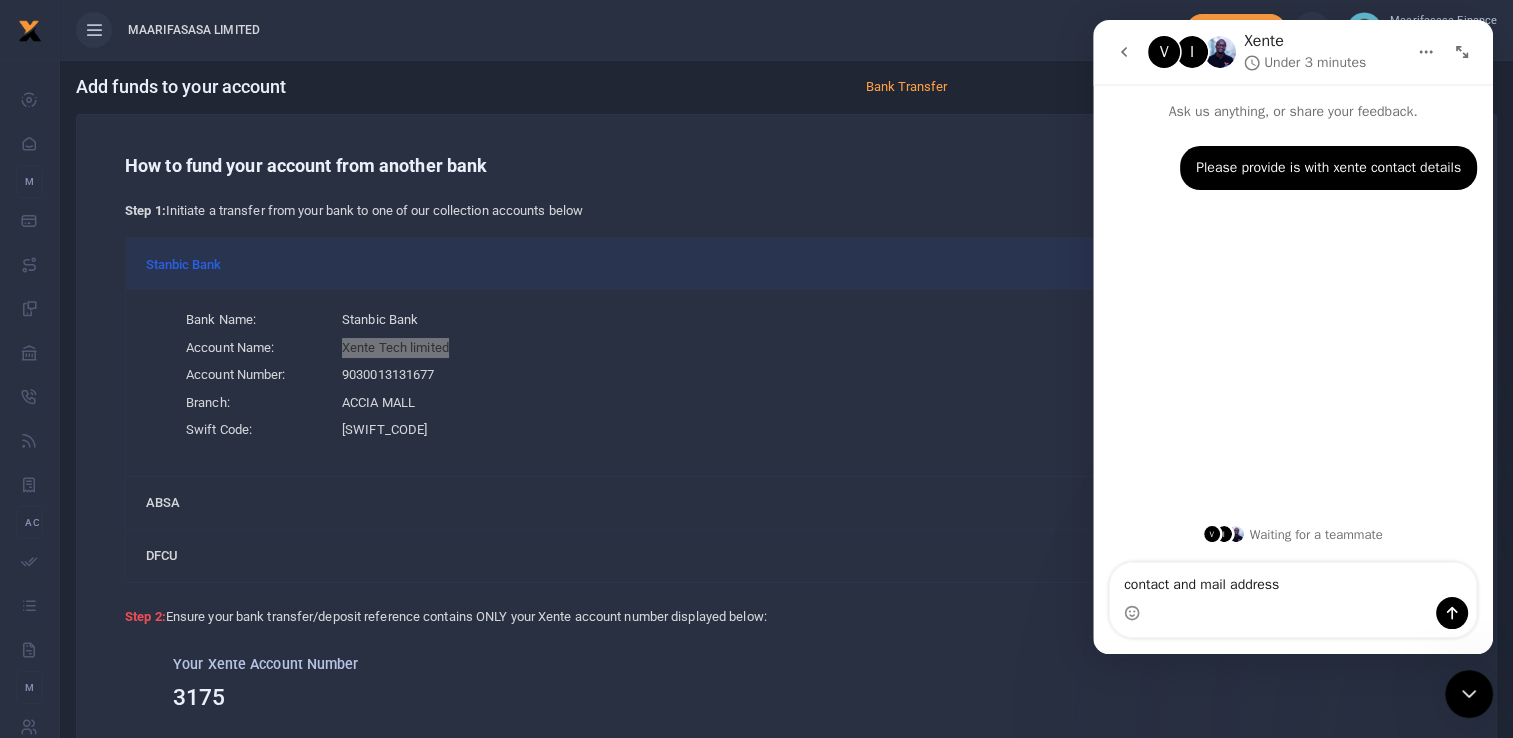 type 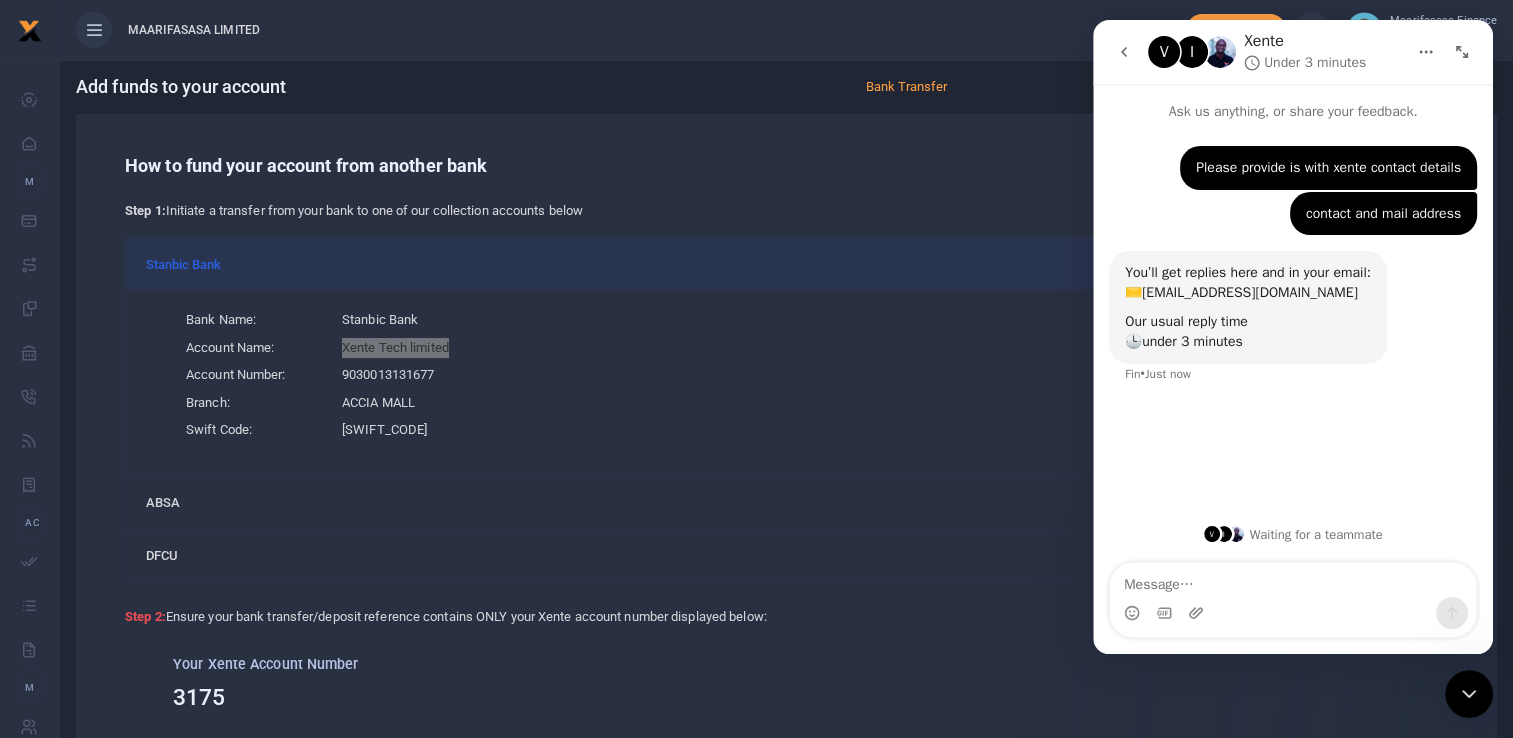click on "Please provide is with xente contact details" at bounding box center (1328, 168) 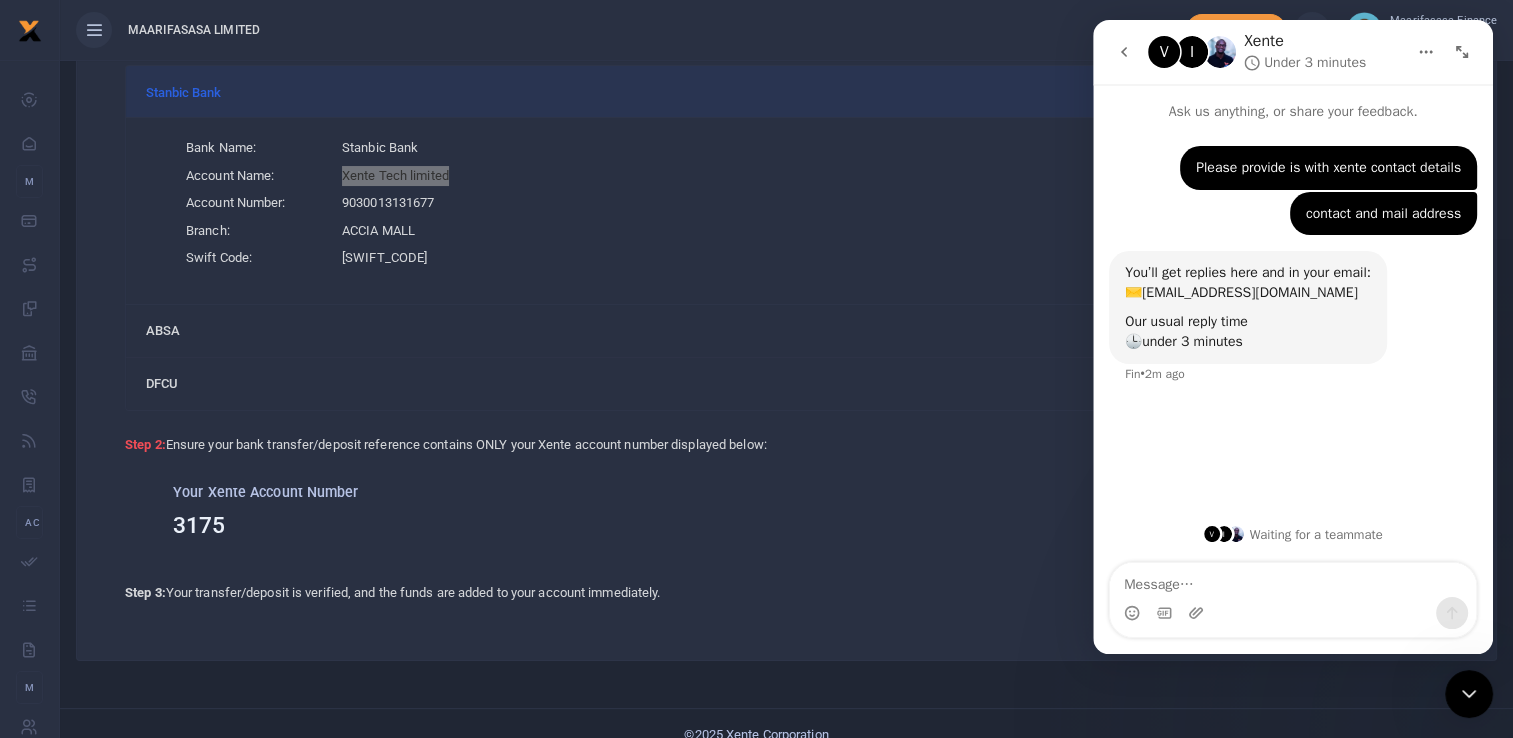 scroll, scrollTop: 193, scrollLeft: 0, axis: vertical 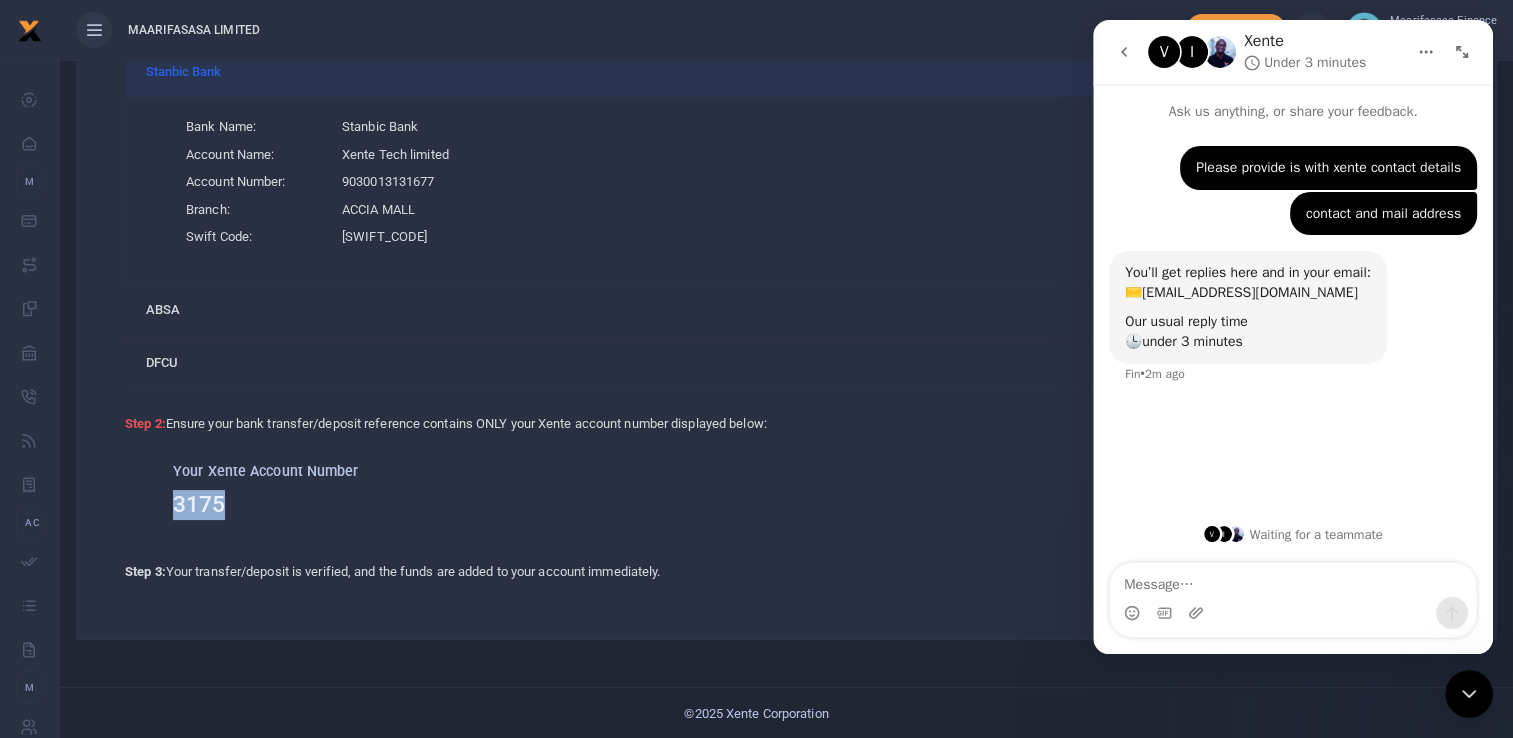 drag, startPoint x: 240, startPoint y: 505, endPoint x: 160, endPoint y: 500, distance: 80.1561 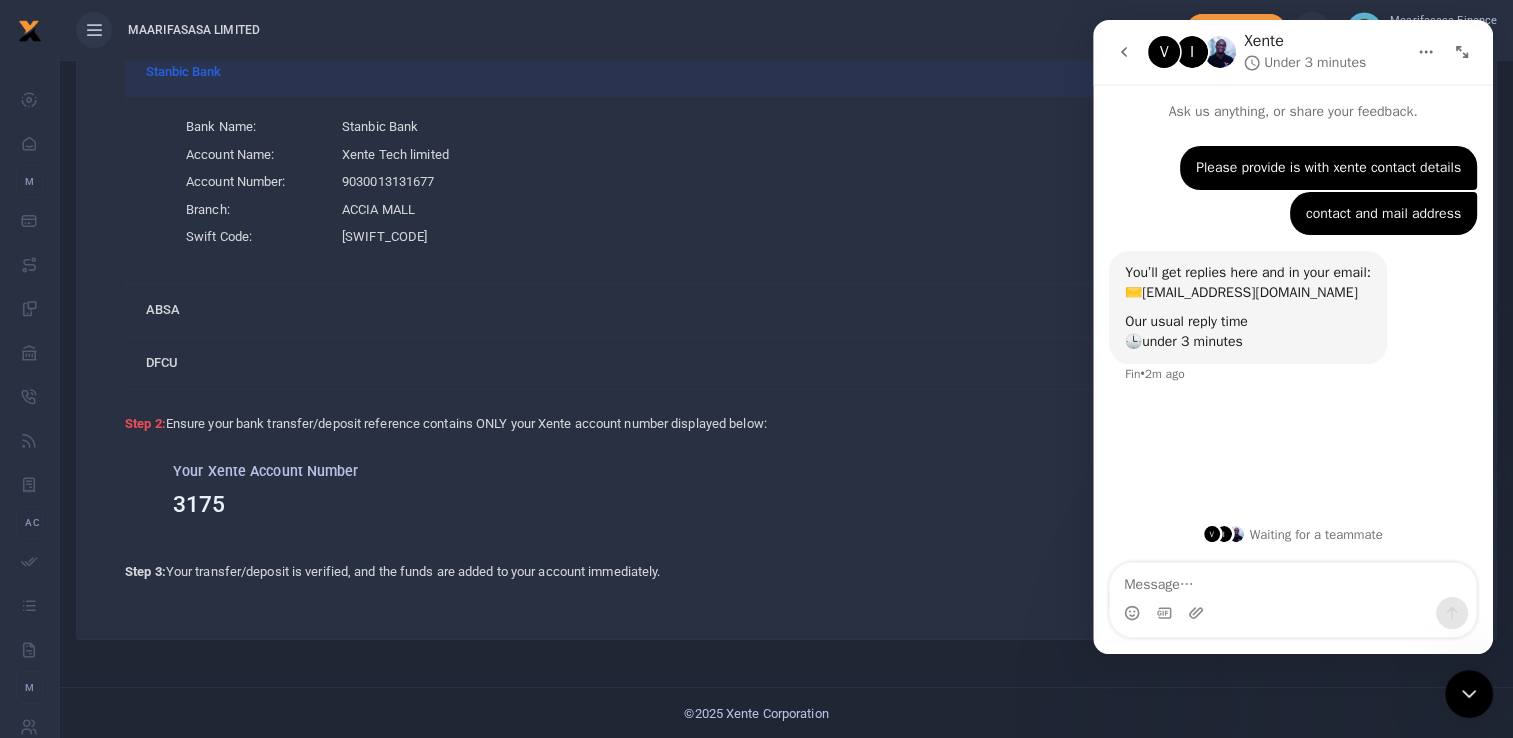 click on "Bank Name: Stanbic Bank
Account Name: Xente Tech limited
Account Number: 9030013131677
Branch: Accia Mall
Swift Code: [SWIFT_CODE]" at bounding box center [786, 190] 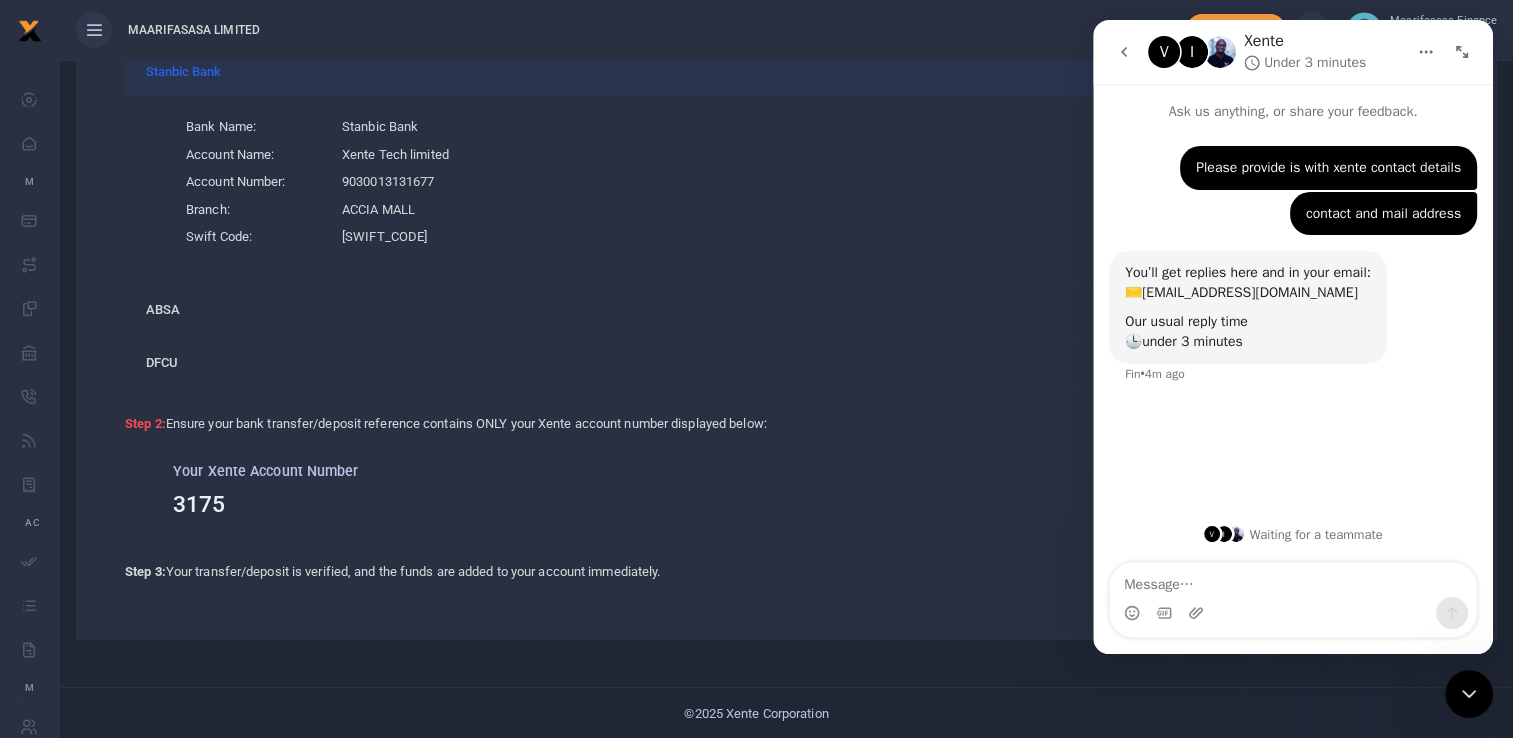 scroll, scrollTop: 0, scrollLeft: 0, axis: both 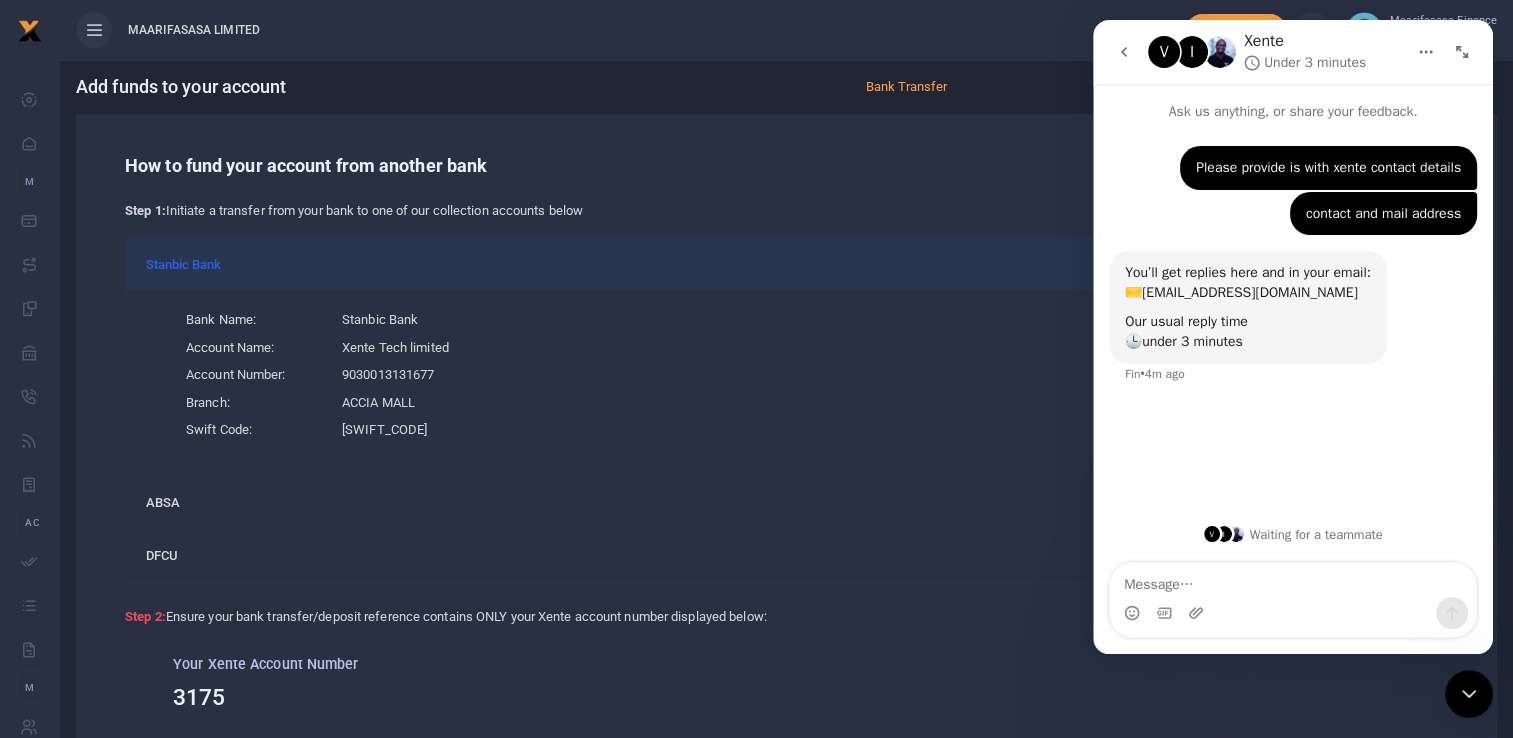 click on "Account Number: 9030013131677" at bounding box center [798, 375] 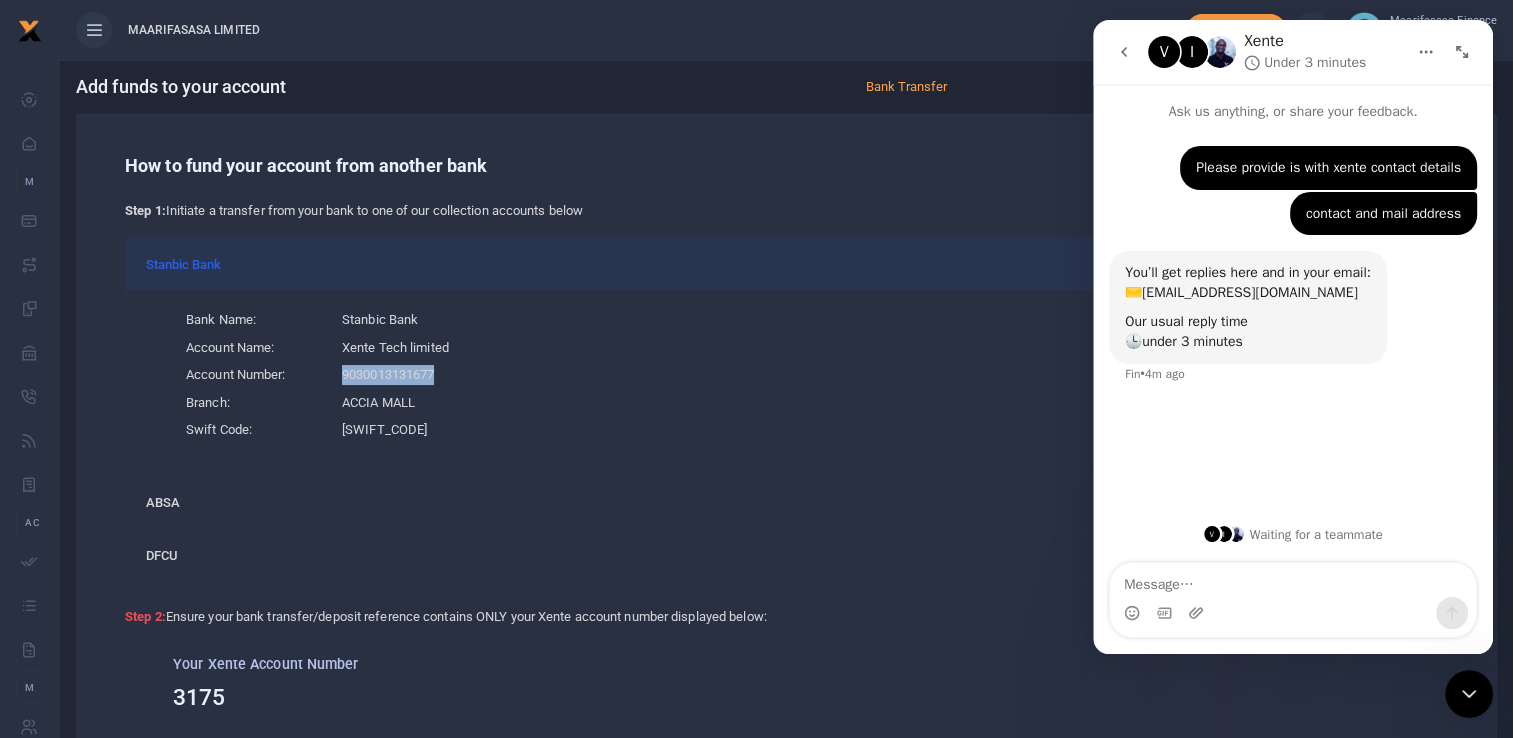 drag, startPoint x: 437, startPoint y: 370, endPoint x: 331, endPoint y: 371, distance: 106.004715 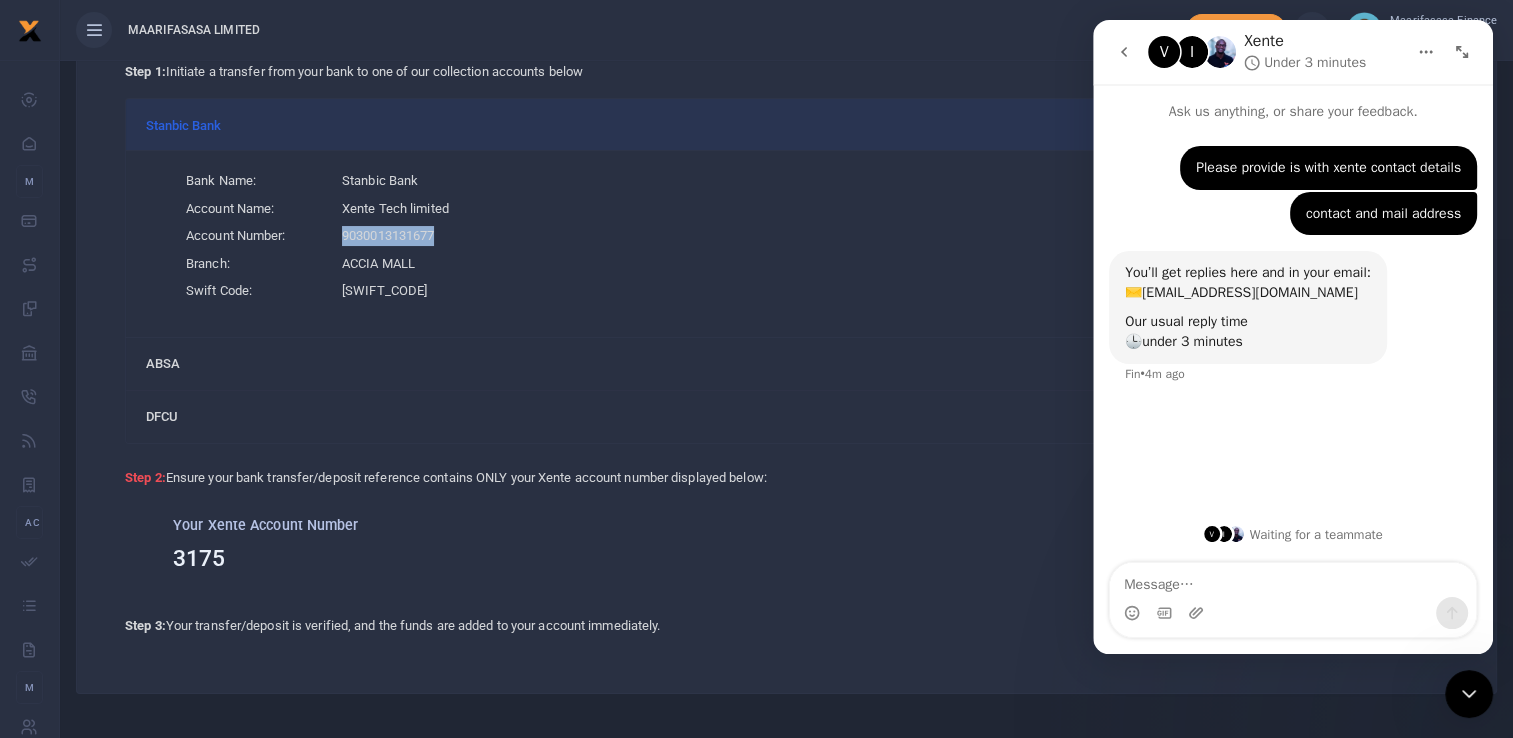 scroll, scrollTop: 140, scrollLeft: 0, axis: vertical 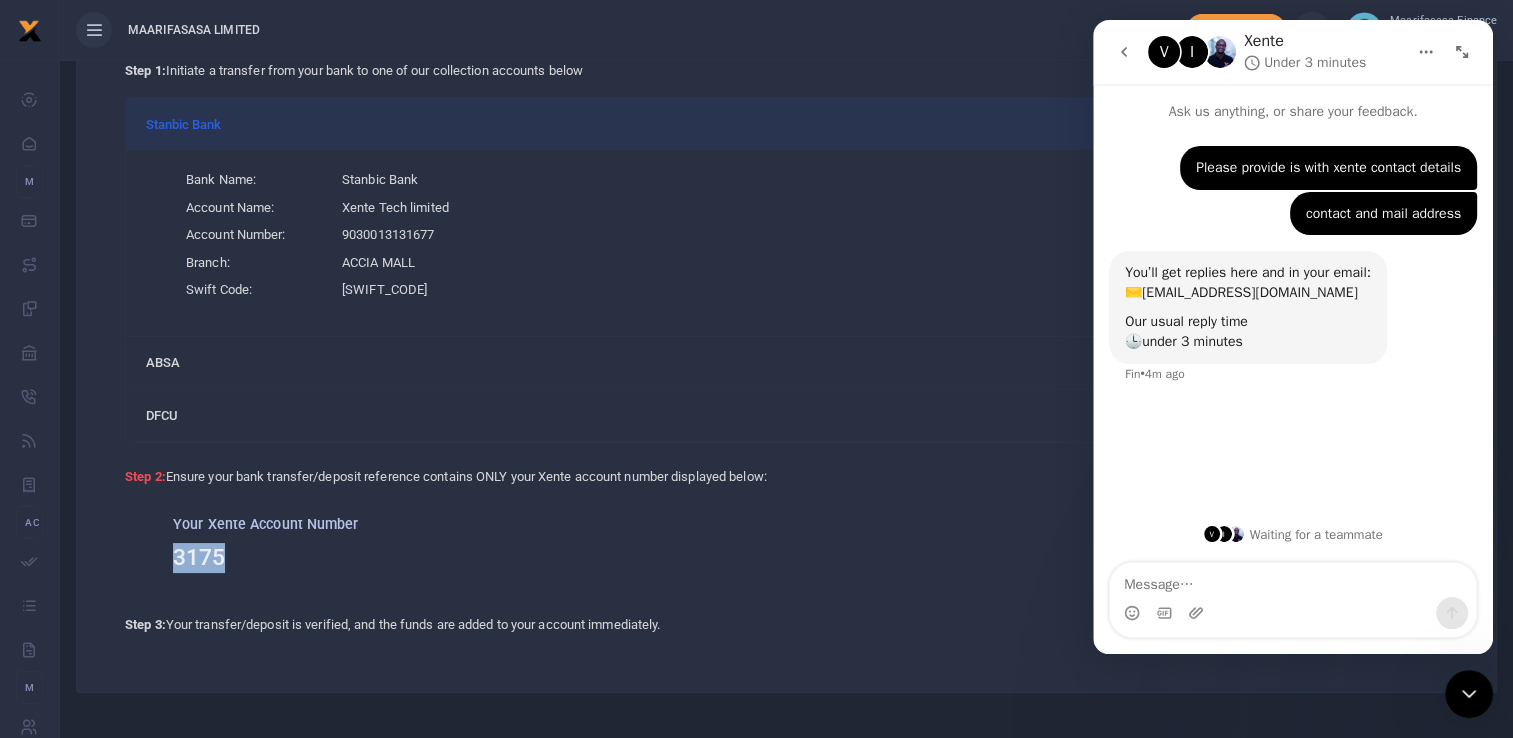 drag, startPoint x: 226, startPoint y: 555, endPoint x: 142, endPoint y: 549, distance: 84.21401 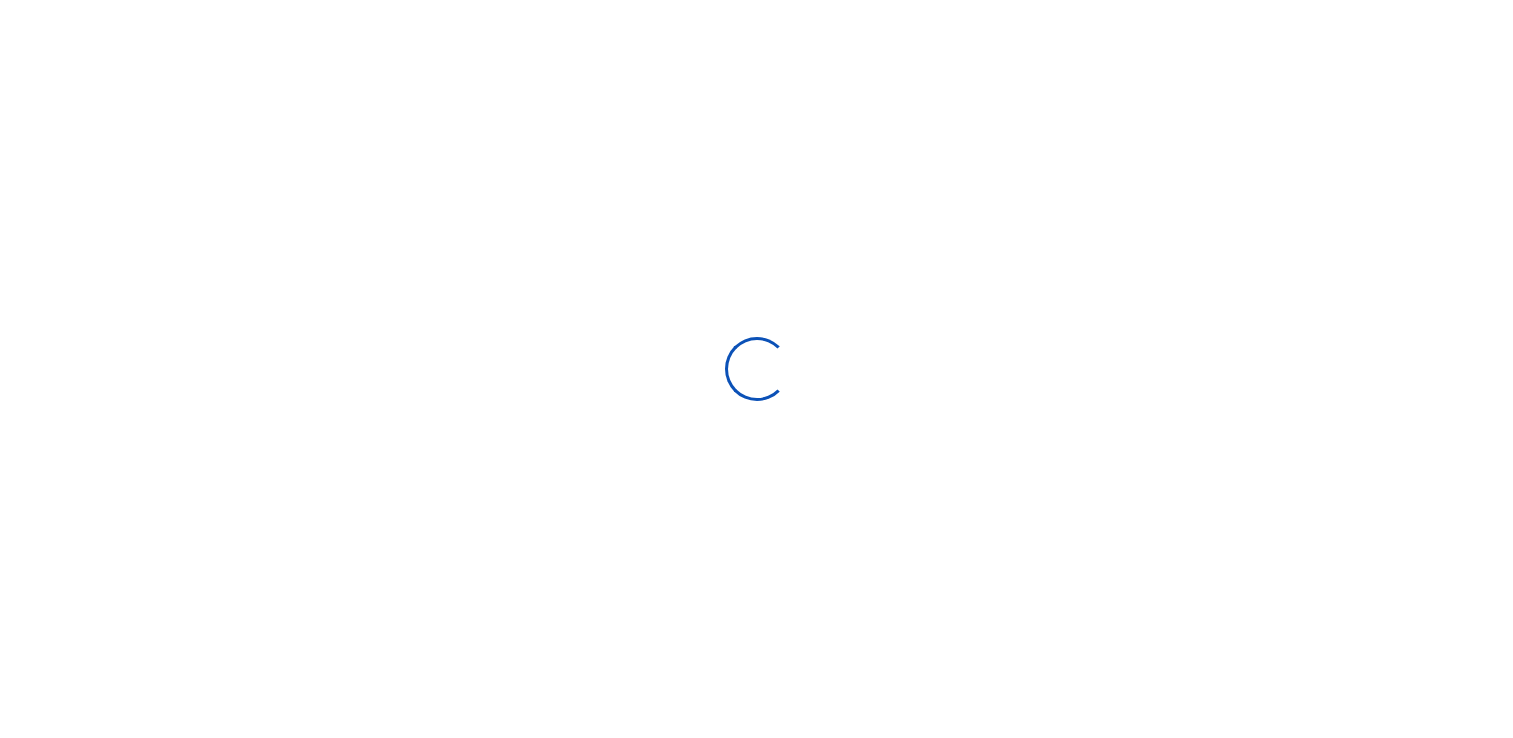 scroll, scrollTop: 0, scrollLeft: 0, axis: both 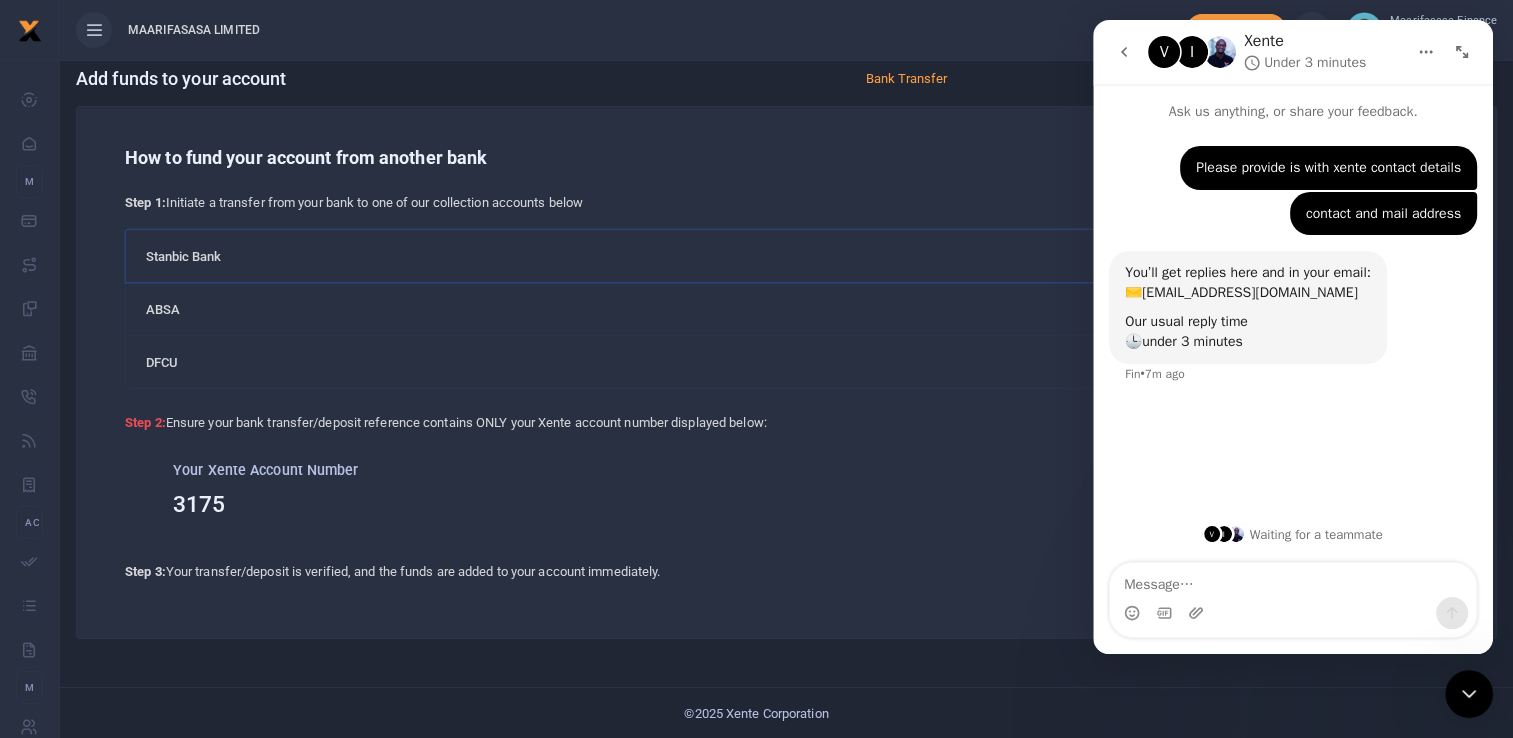 click on "Stanbic Bank" at bounding box center (786, 256) 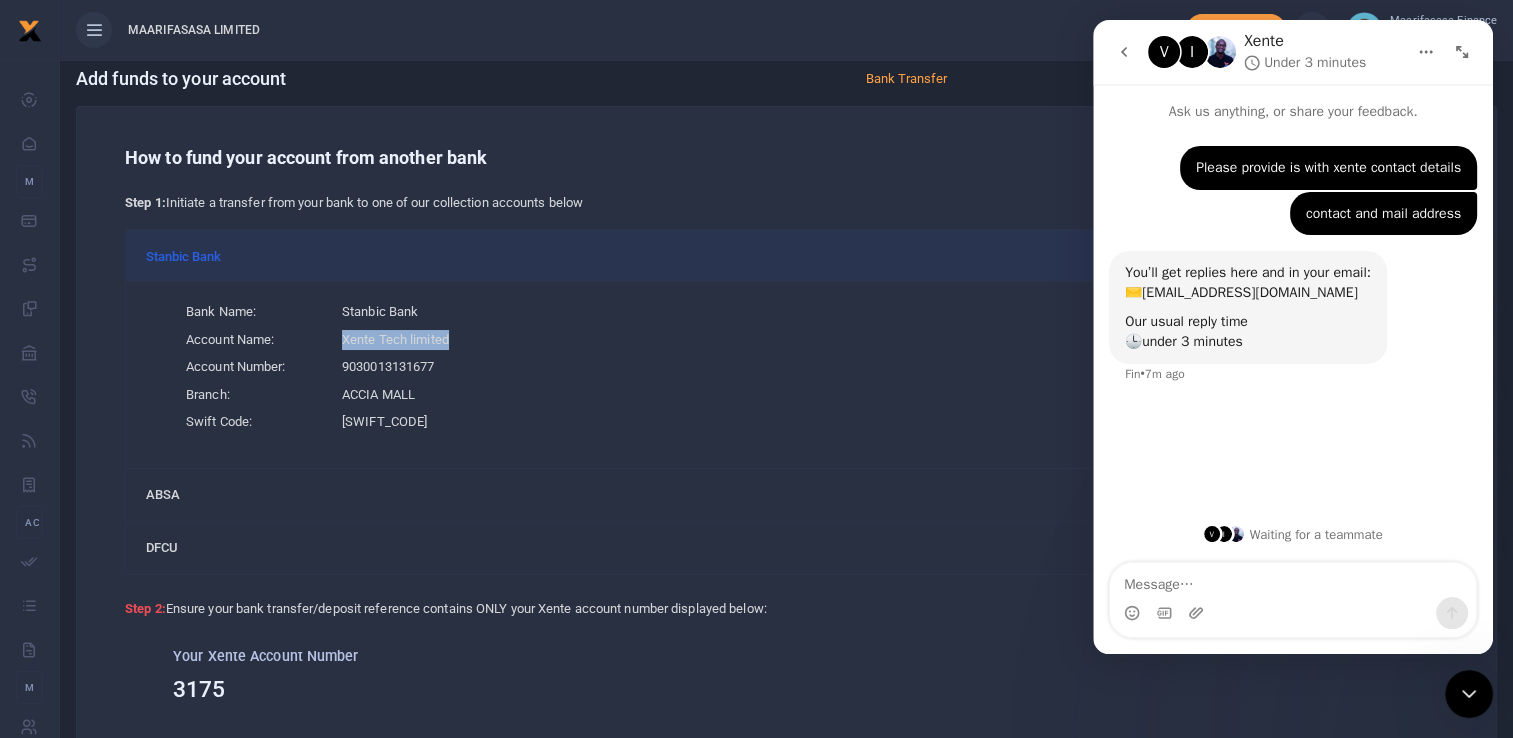 drag, startPoint x: 454, startPoint y: 337, endPoint x: 325, endPoint y: 346, distance: 129.31357 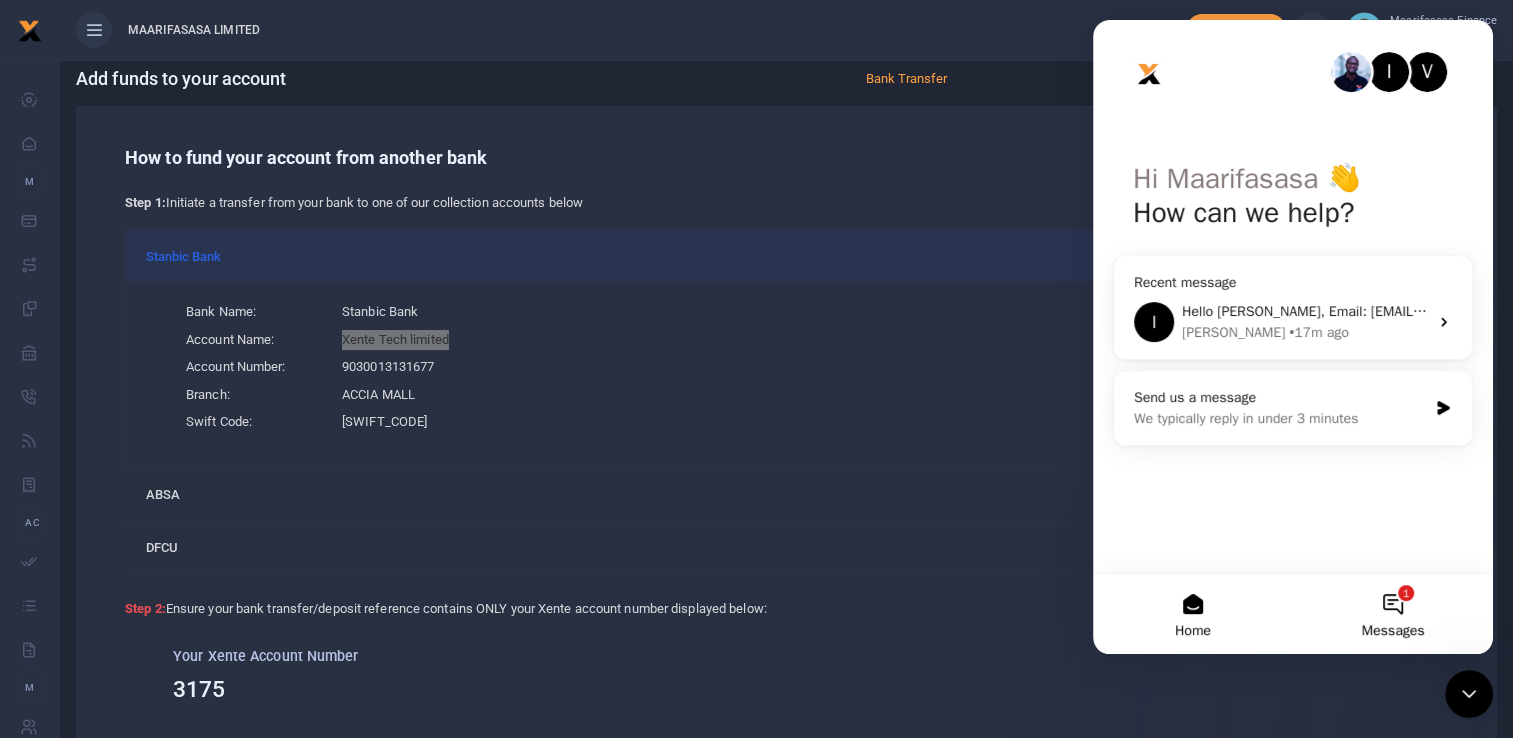 click on "1 Messages" at bounding box center [1393, 614] 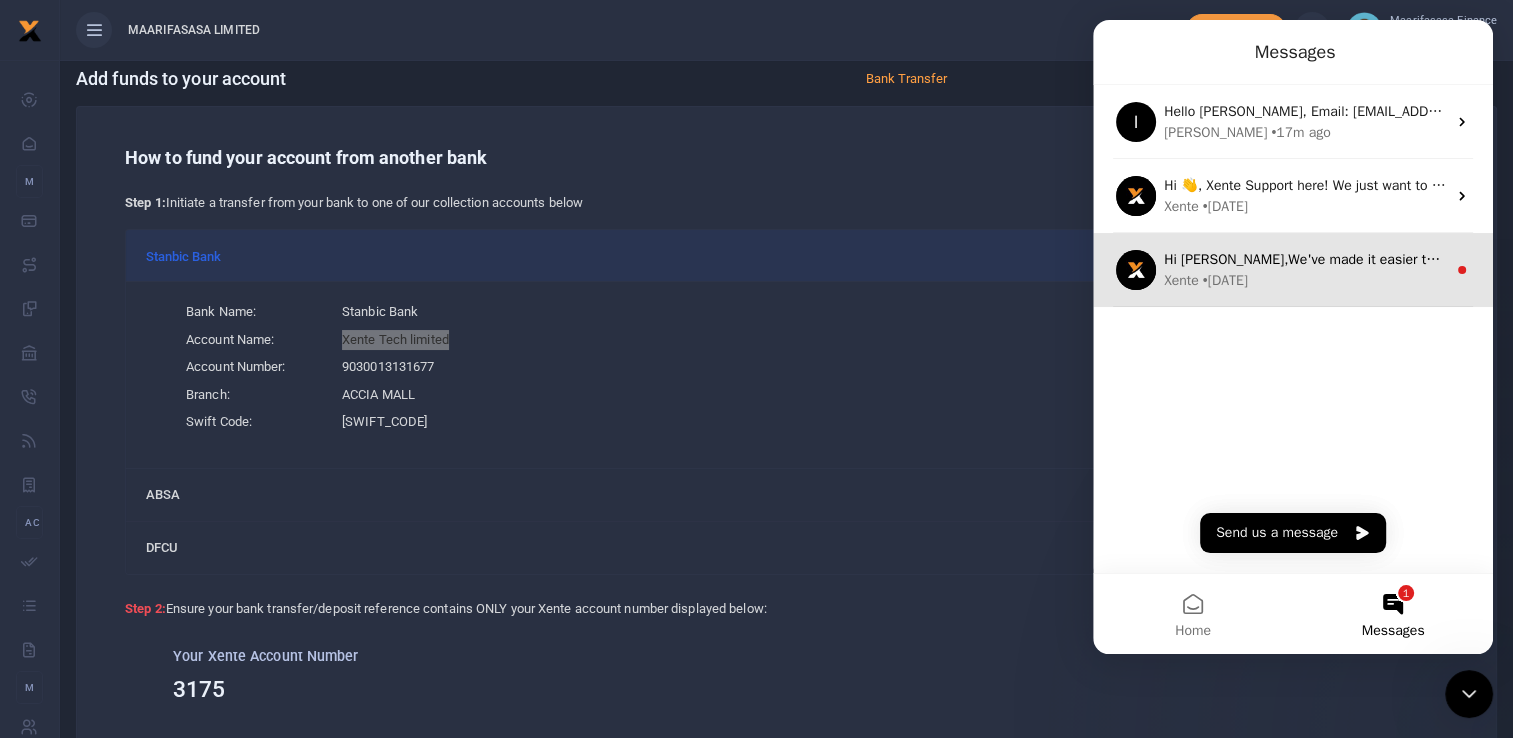 click on "Xente •  14w ago" at bounding box center (1305, 280) 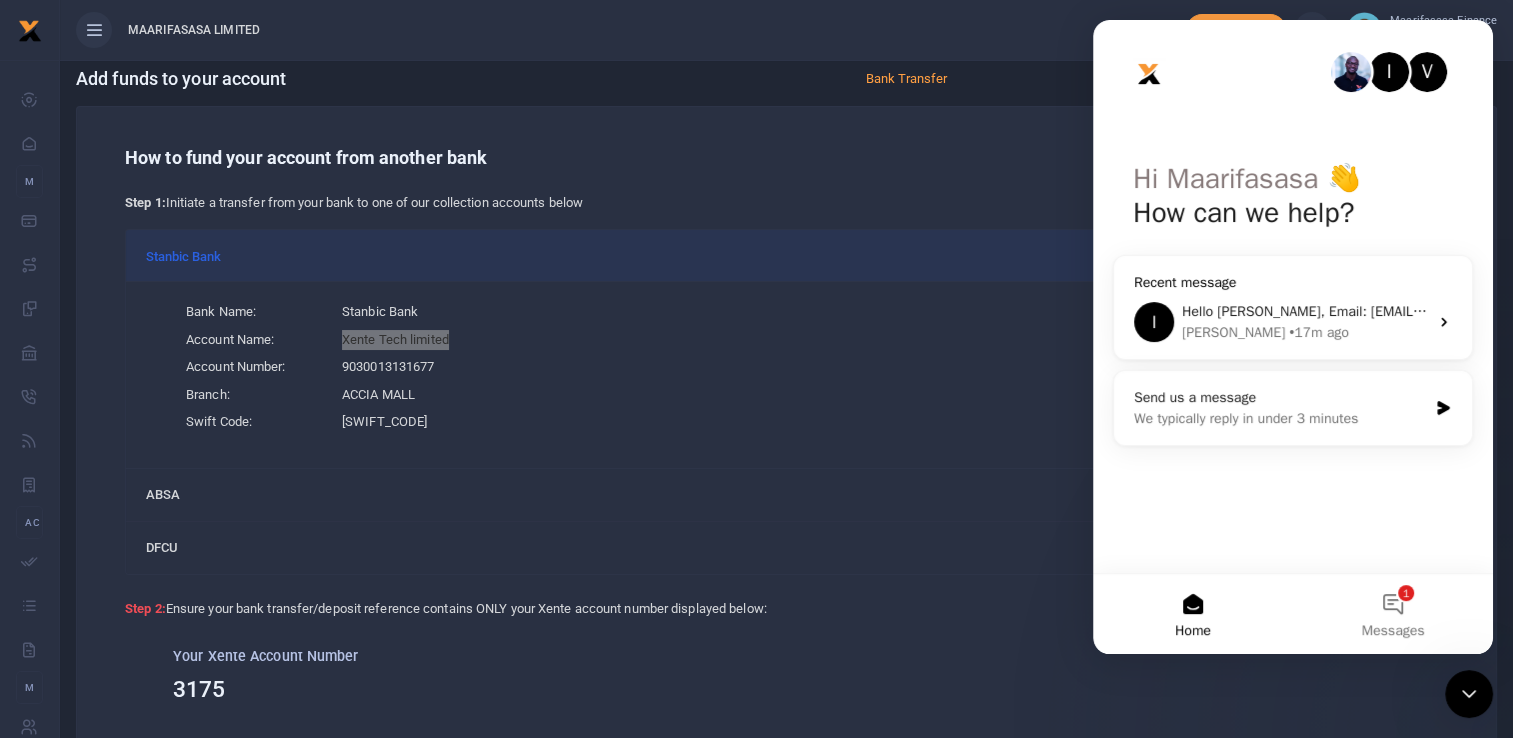 click on "•  17m ago" at bounding box center [1318, 332] 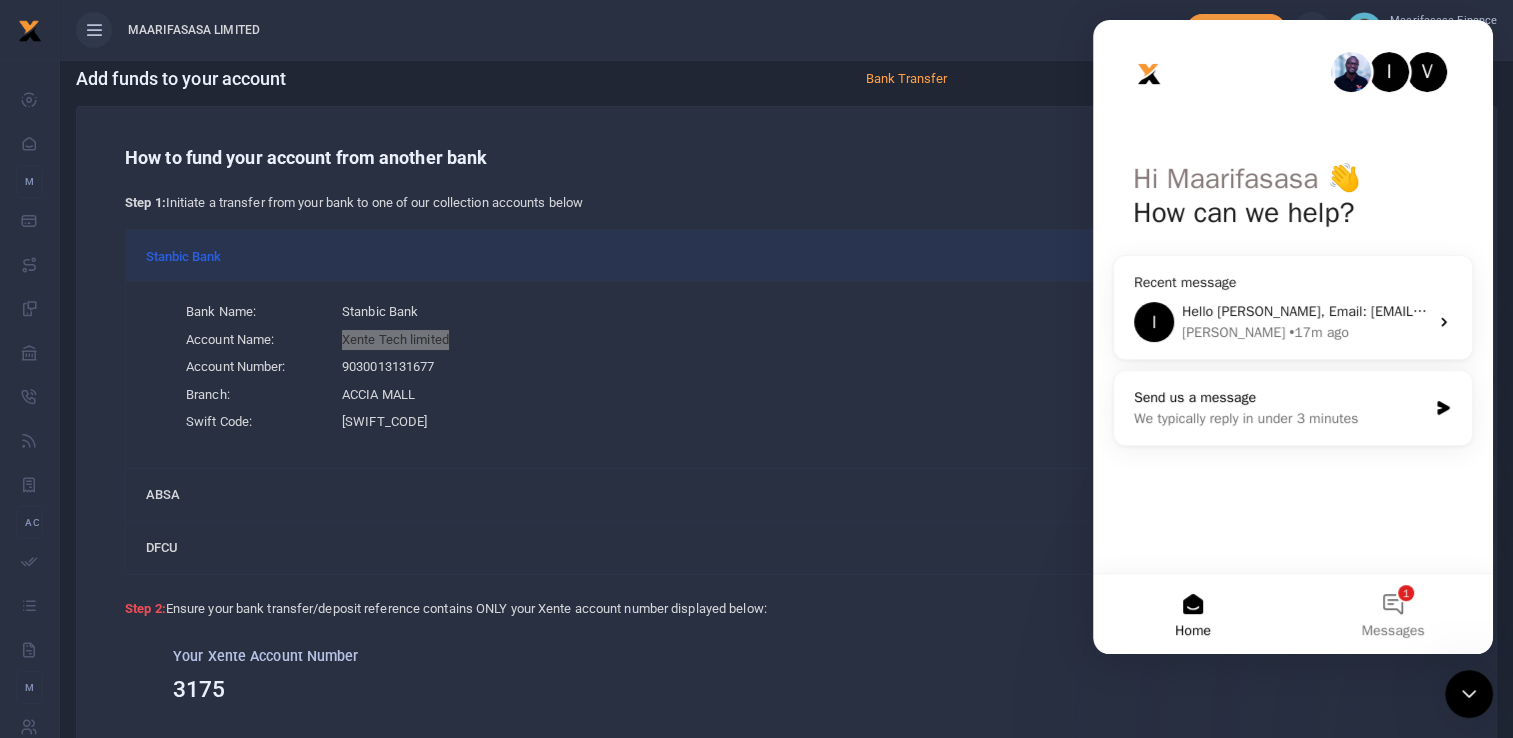 click on "Send us a message" at bounding box center (1280, 397) 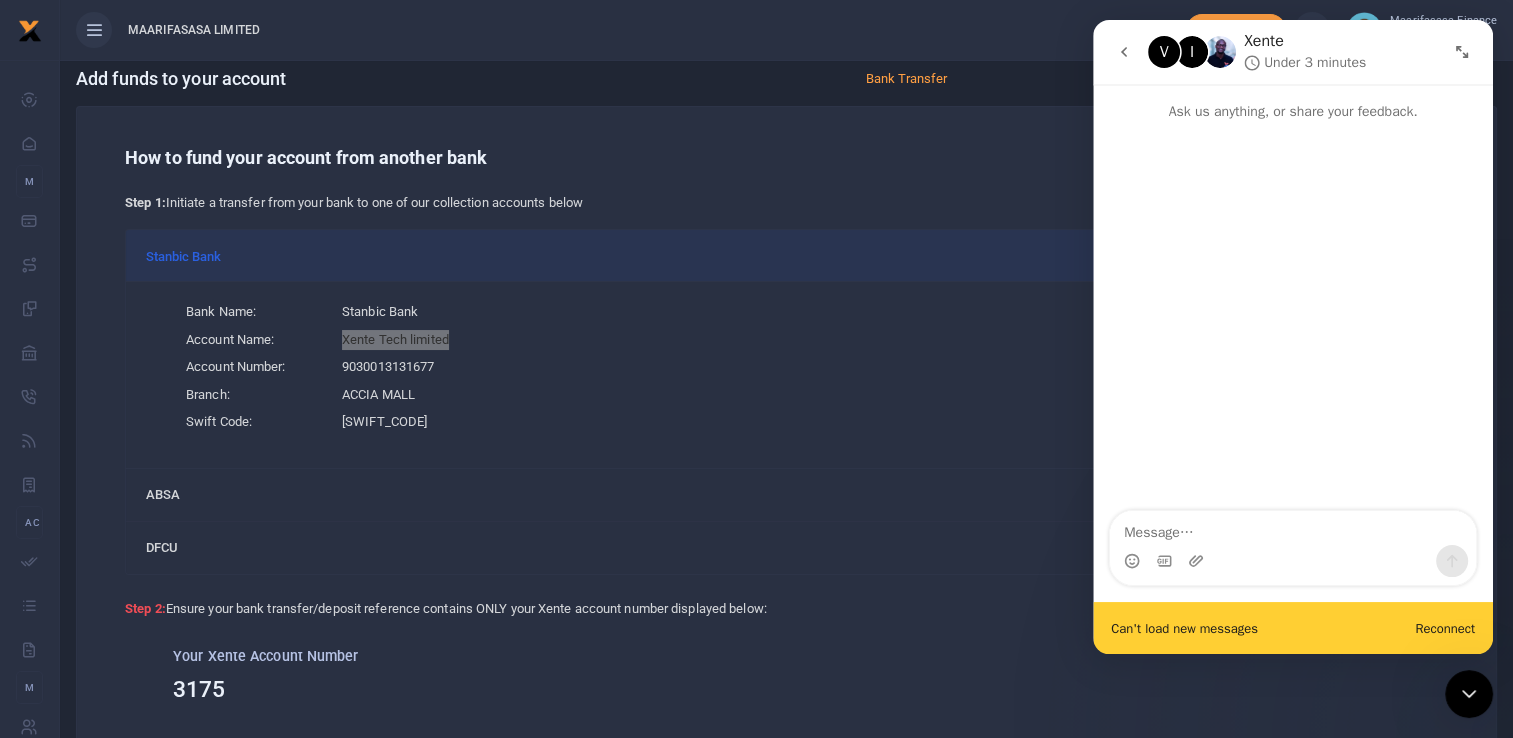 click on "I" at bounding box center [1192, 52] 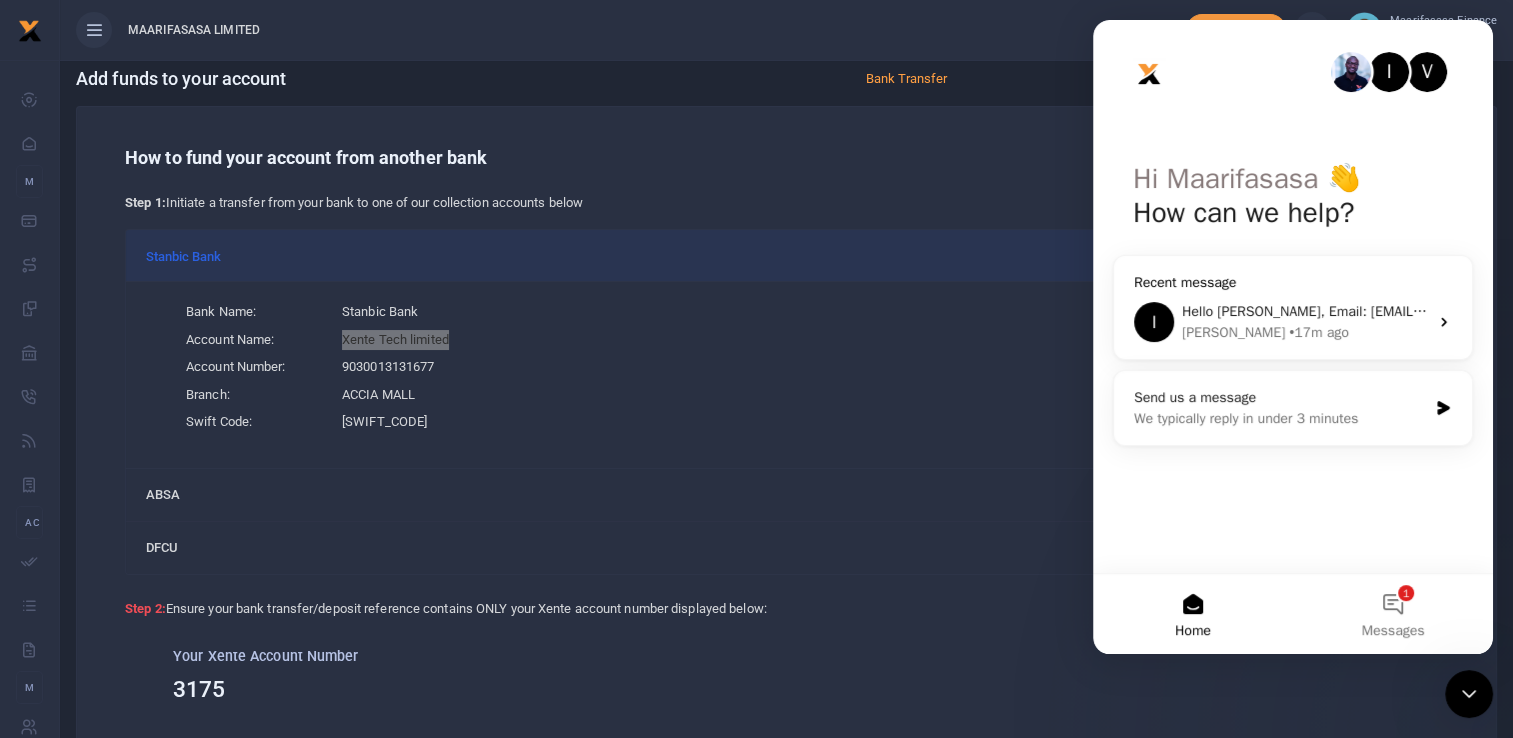click on "Hello Maarifasasa, Email: help@xent.co Number: 0205000220 whatsapp: +256 775 285297" at bounding box center (1549, 311) 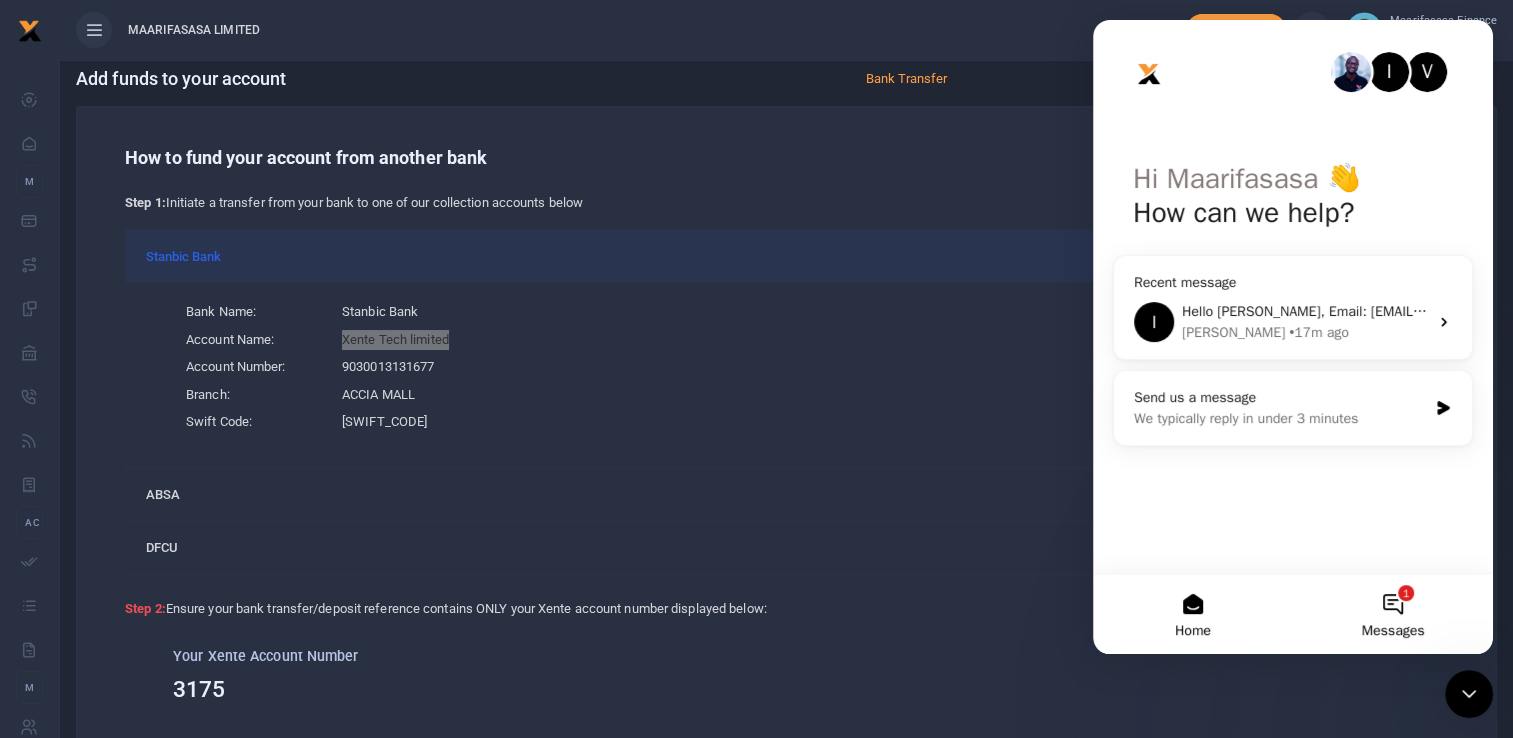 click on "1 Messages" at bounding box center (1393, 614) 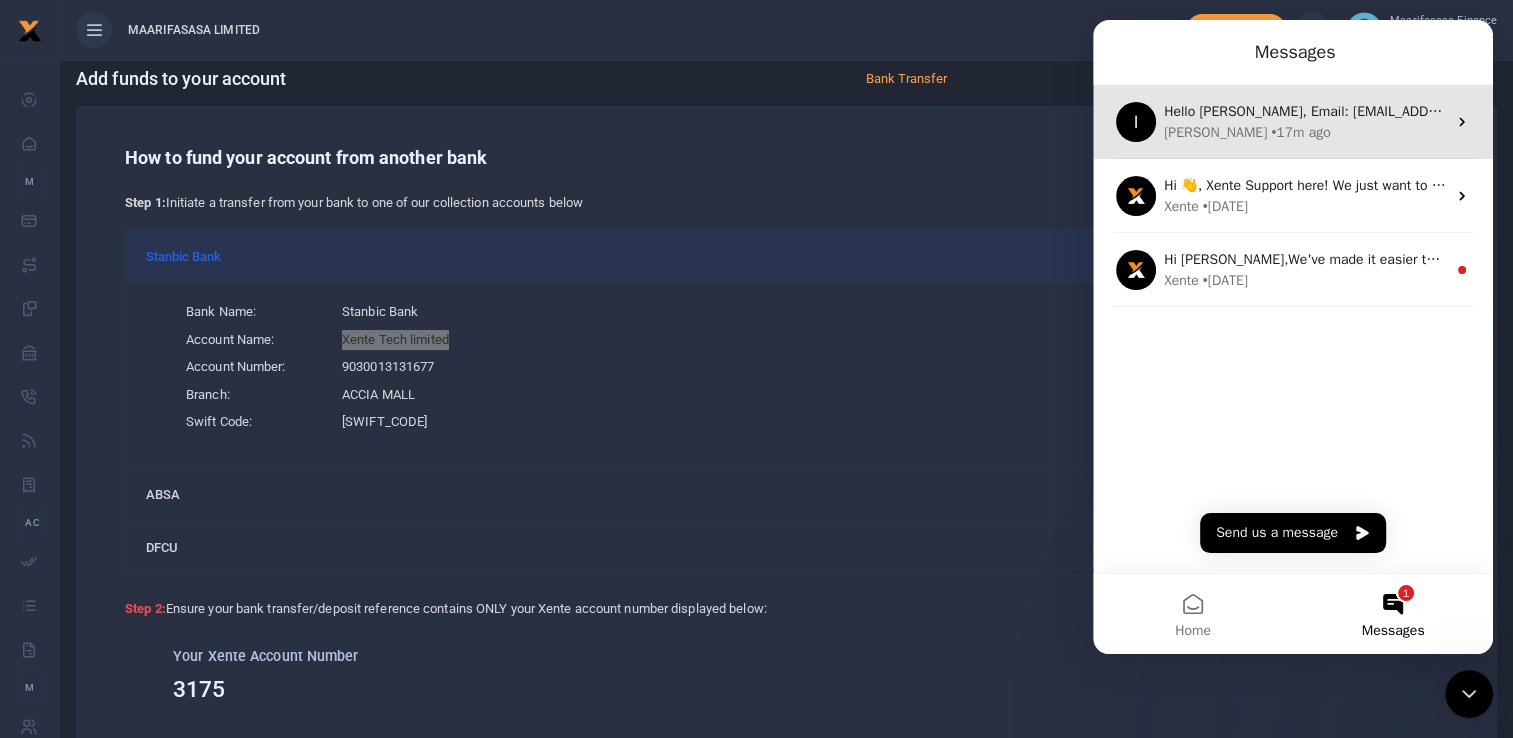 click on "•  17m ago" at bounding box center [1300, 132] 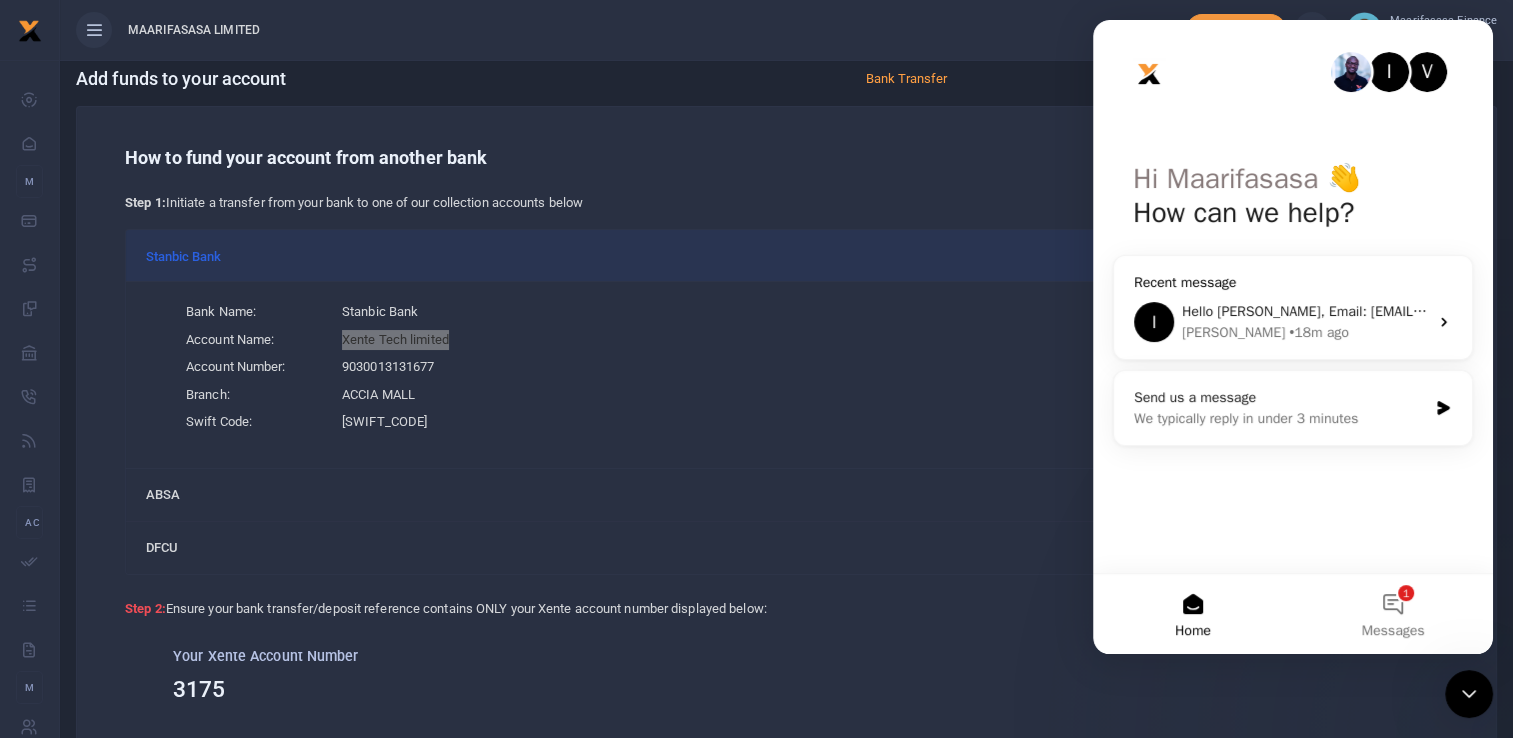 click on "Ibrahim •  18m ago" at bounding box center [1305, 332] 